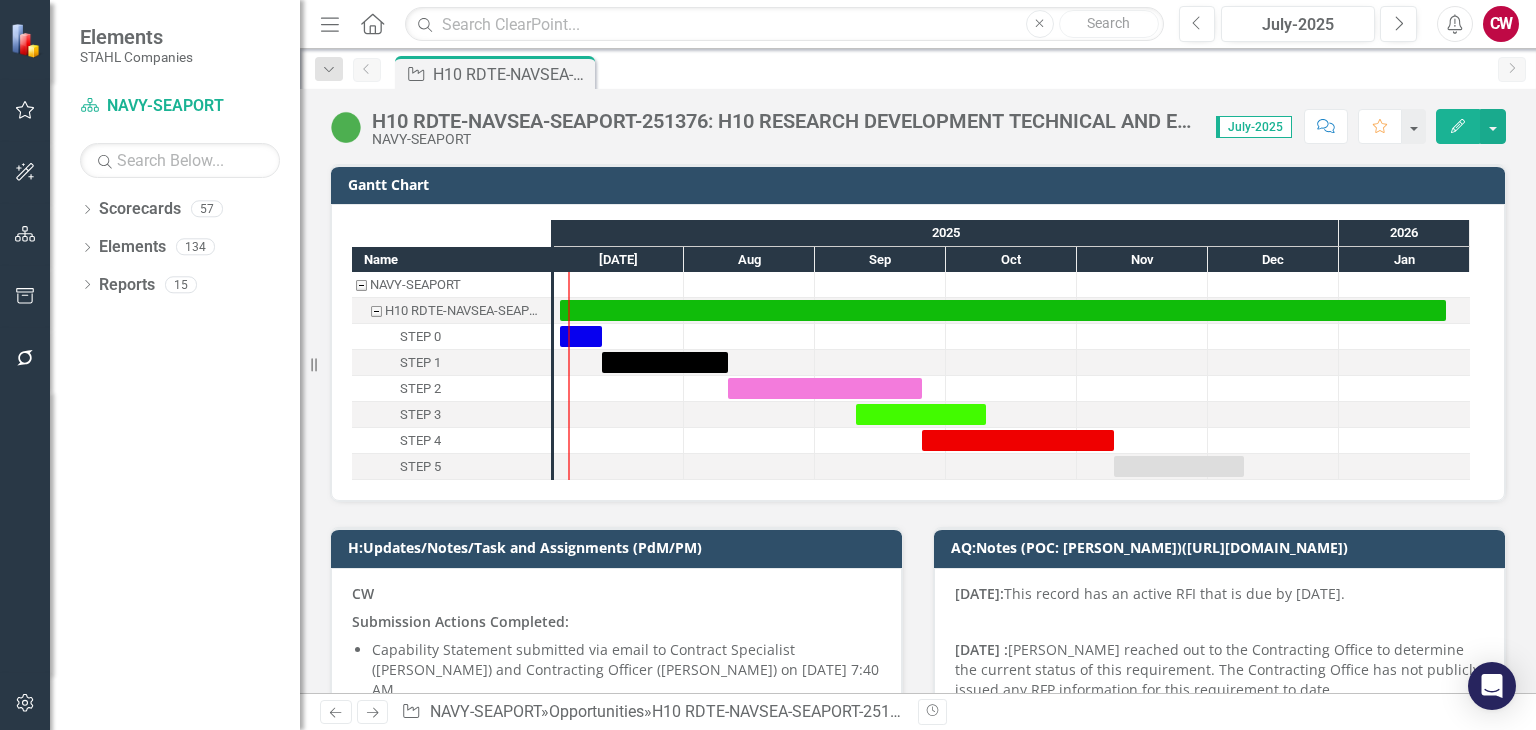 click at bounding box center (784, 24) 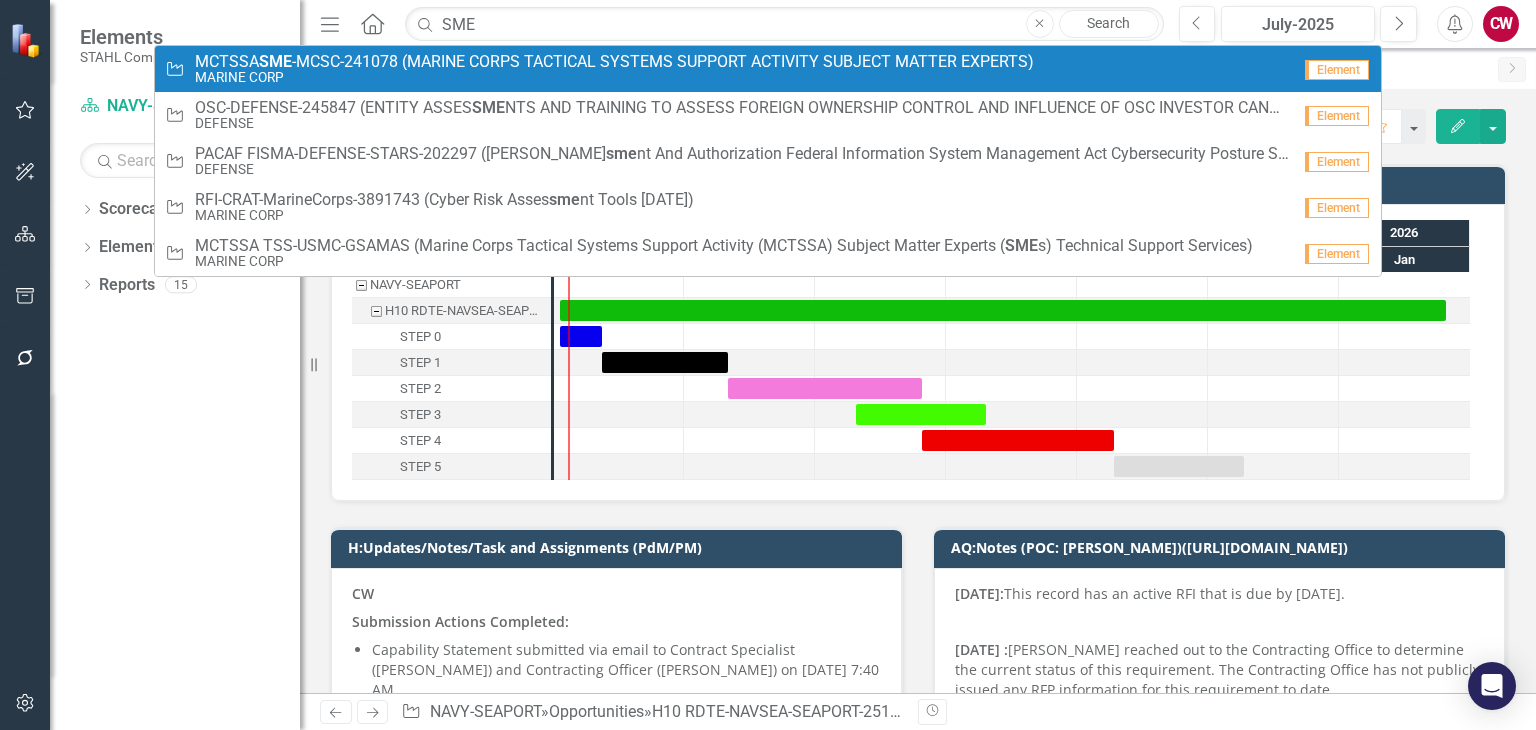 type on "SME" 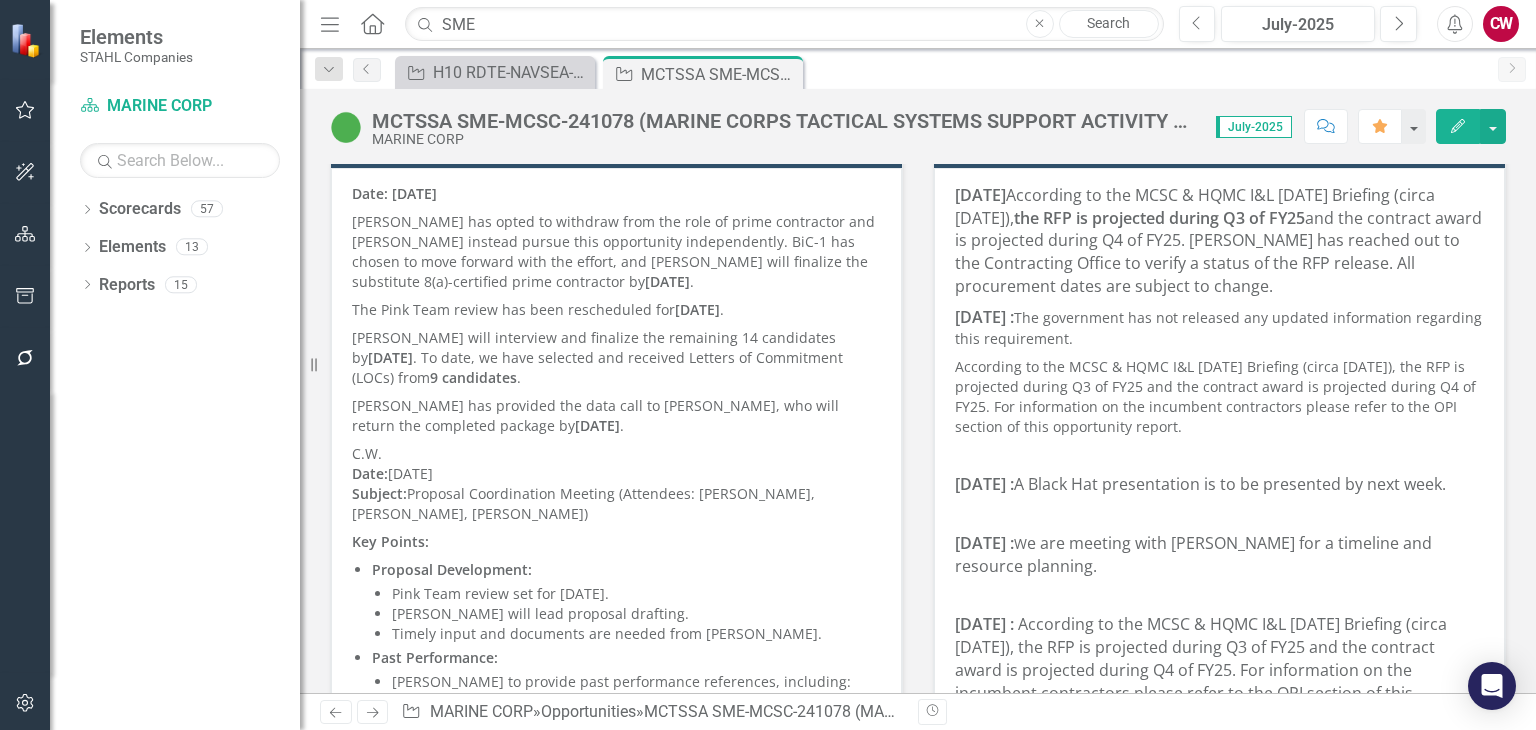 scroll, scrollTop: 200, scrollLeft: 0, axis: vertical 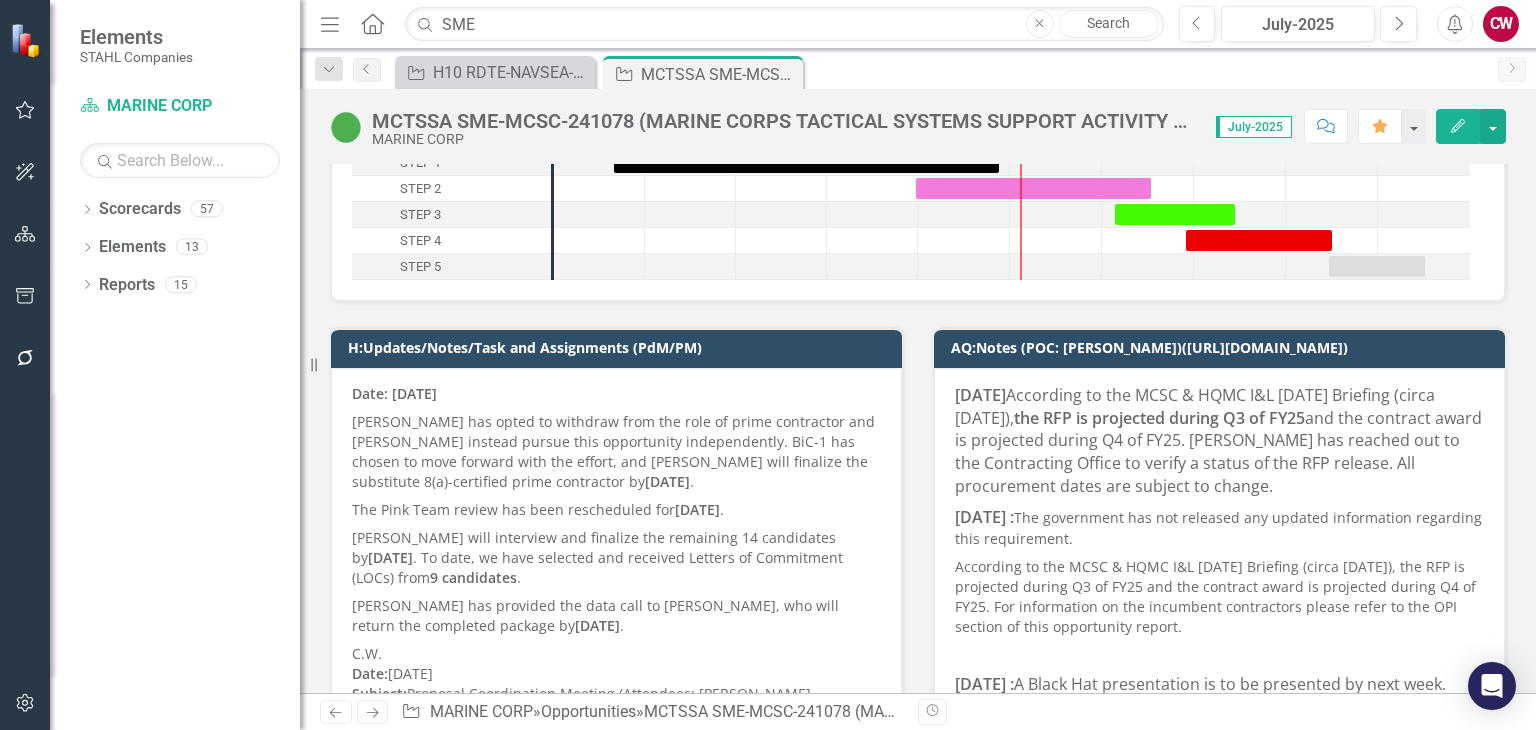click on "[PERSON_NAME] will interview and finalize the remaining 14 candidates by  [DATE] . To date, we have selected and received Letters of Commitment (LOCs) from  9 candidates ." at bounding box center (616, 558) 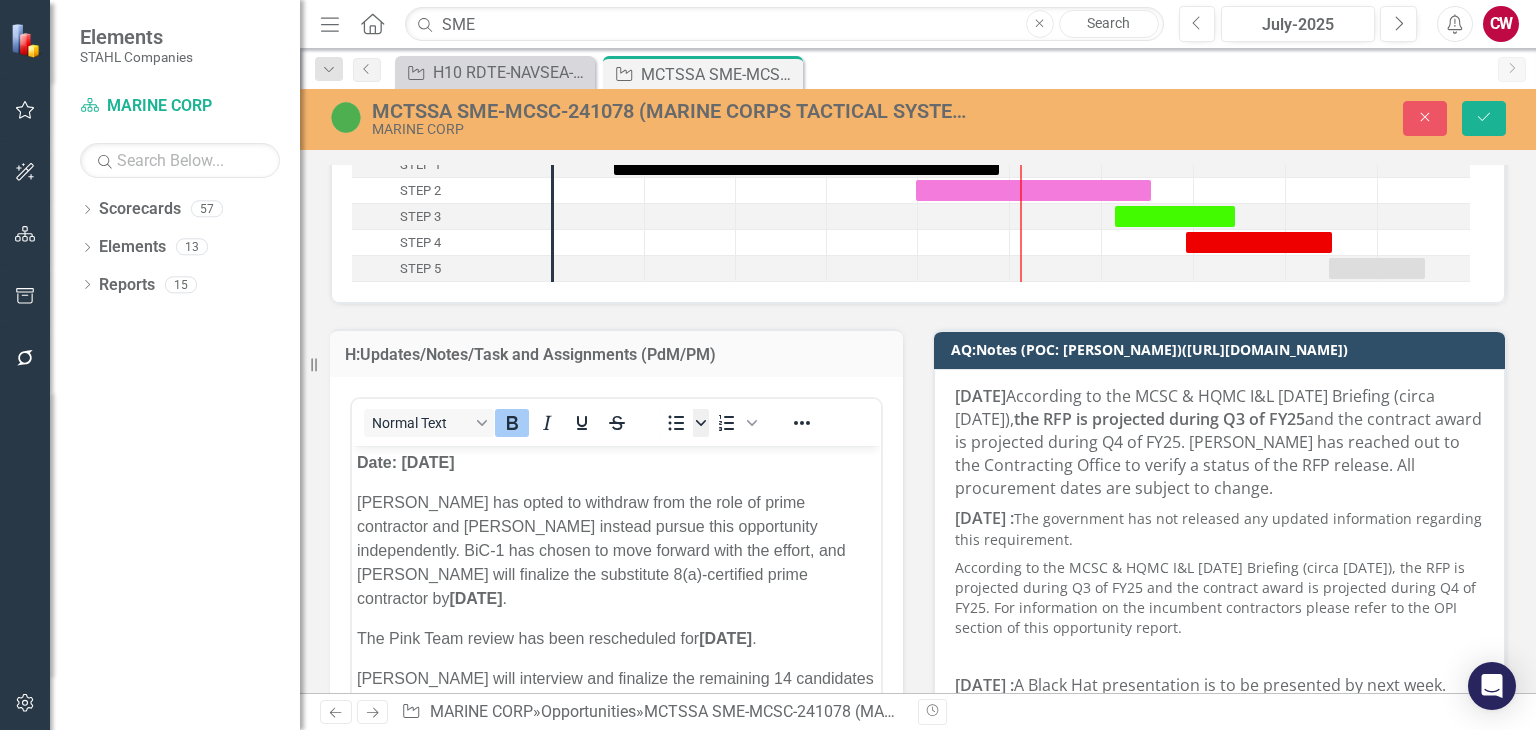 scroll, scrollTop: 0, scrollLeft: 0, axis: both 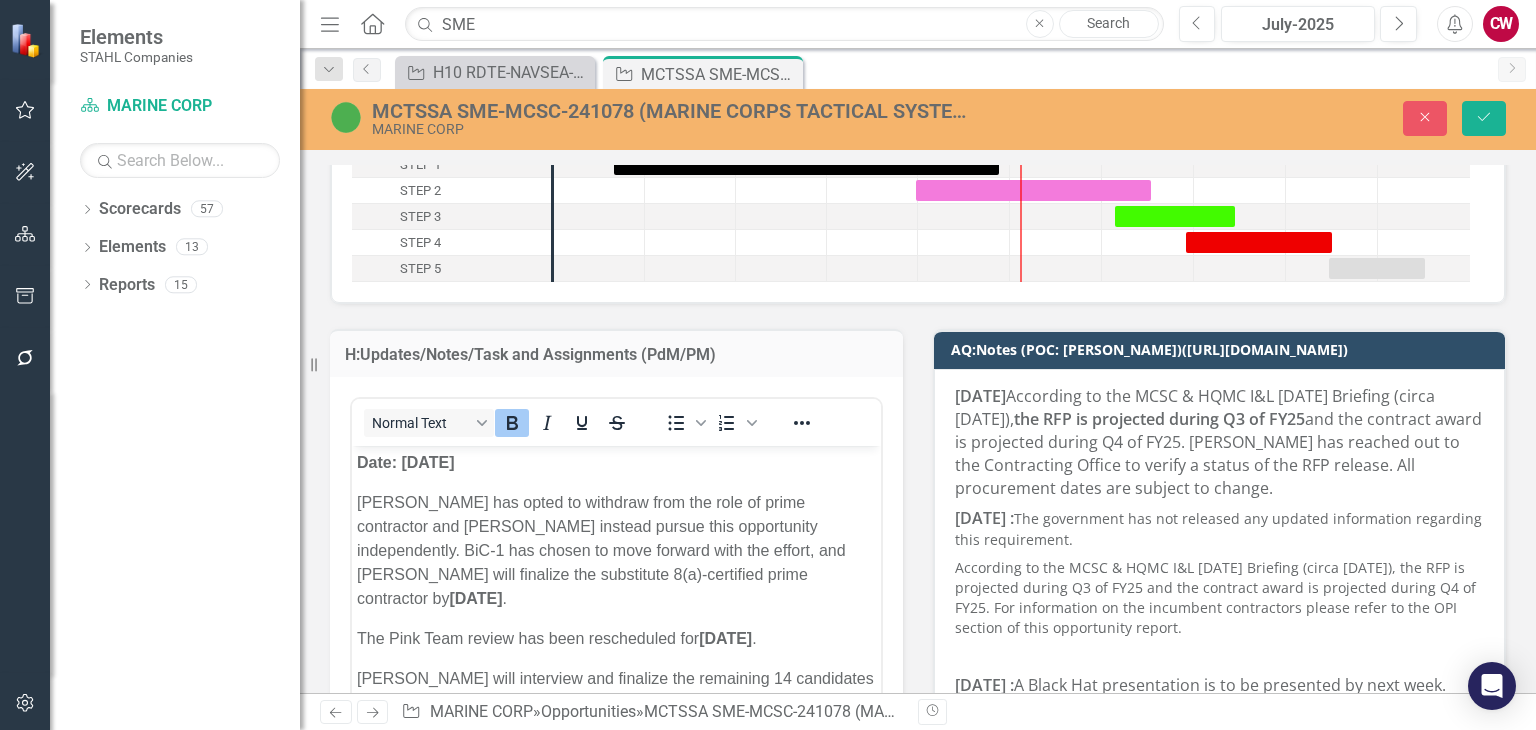 click on "Date: [DATE]" at bounding box center [405, 462] 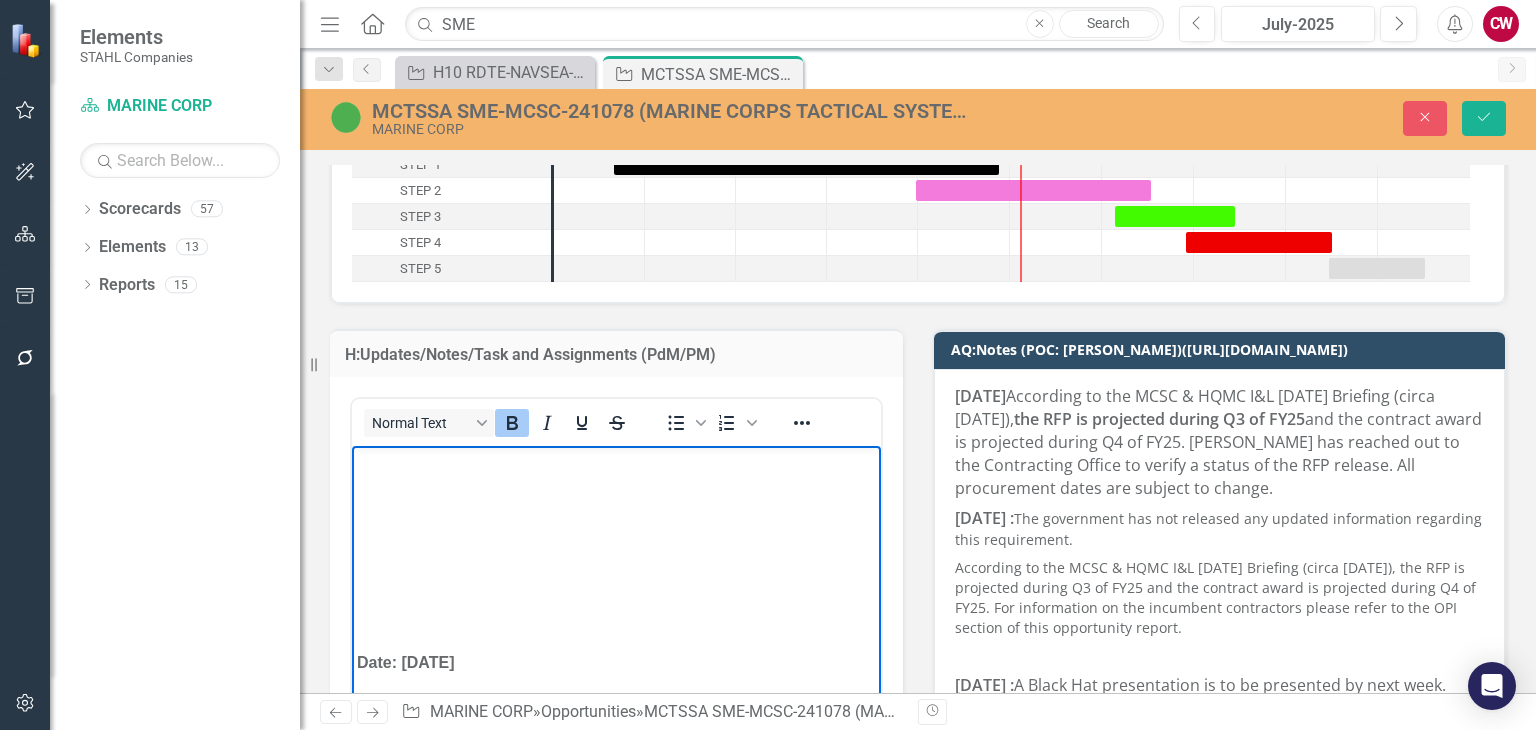 click at bounding box center [616, 463] 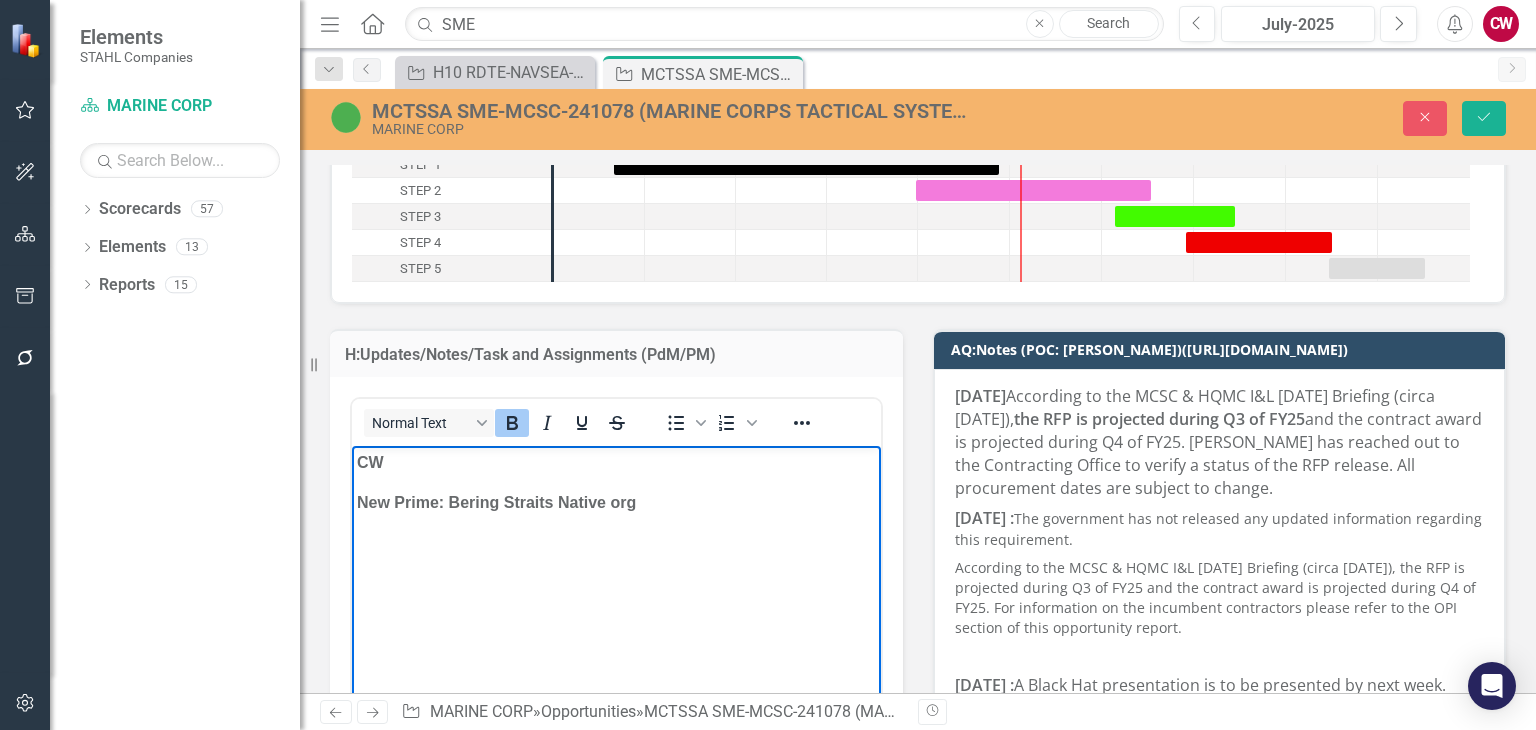 click on "New Prime: Bering Straits Native org" at bounding box center (496, 502) 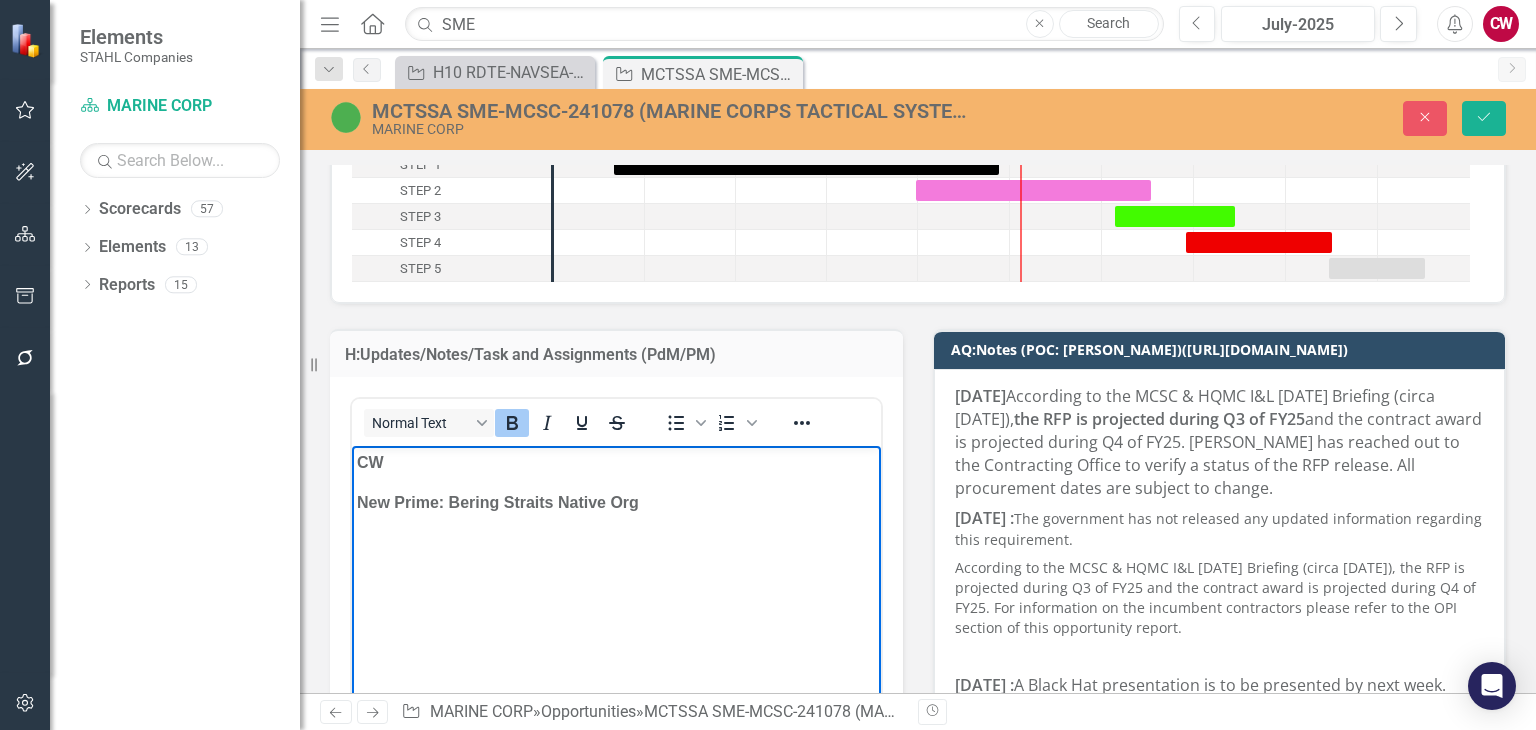 click on "New Prime: Bering Straits Native Org" at bounding box center [616, 503] 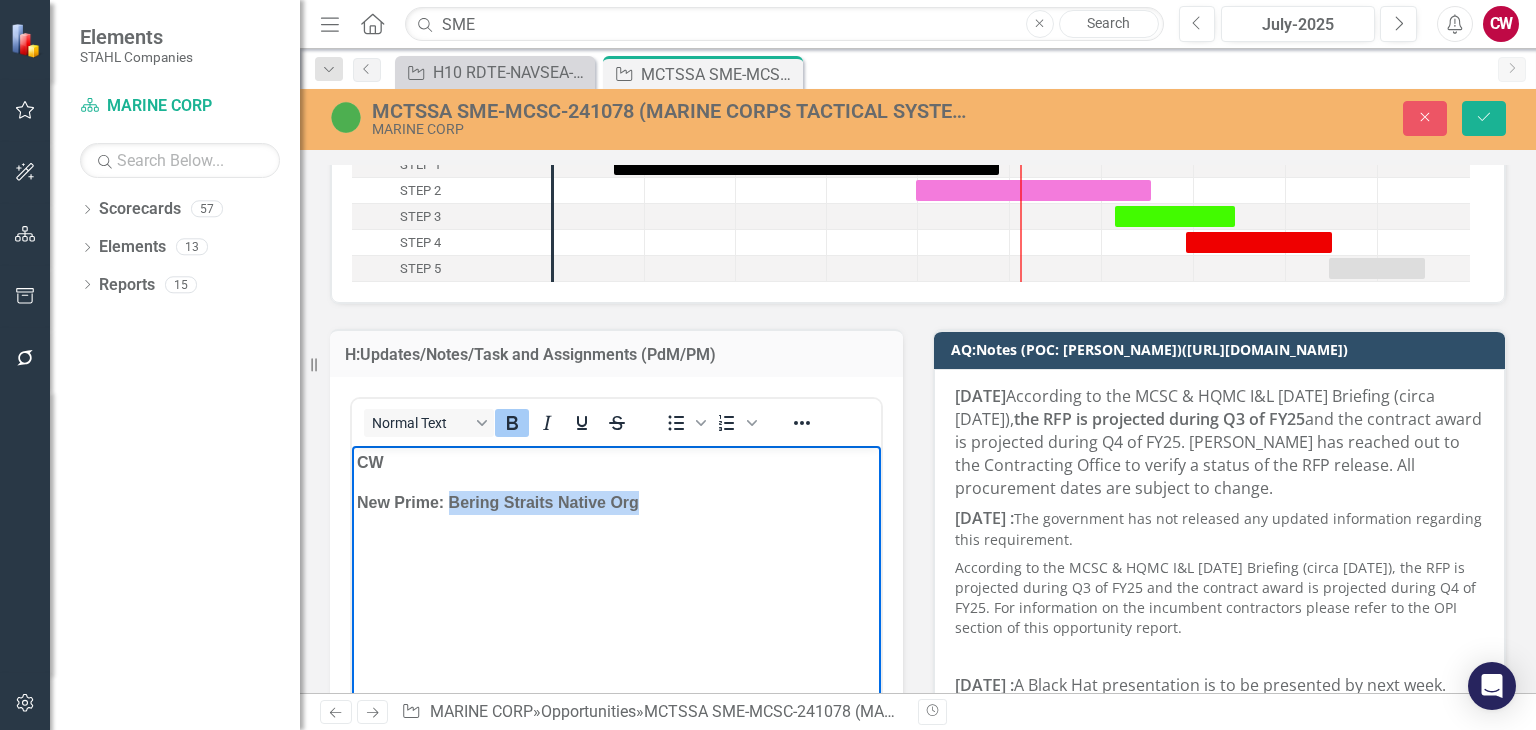 drag, startPoint x: 641, startPoint y: 498, endPoint x: 446, endPoint y: 505, distance: 195.1256 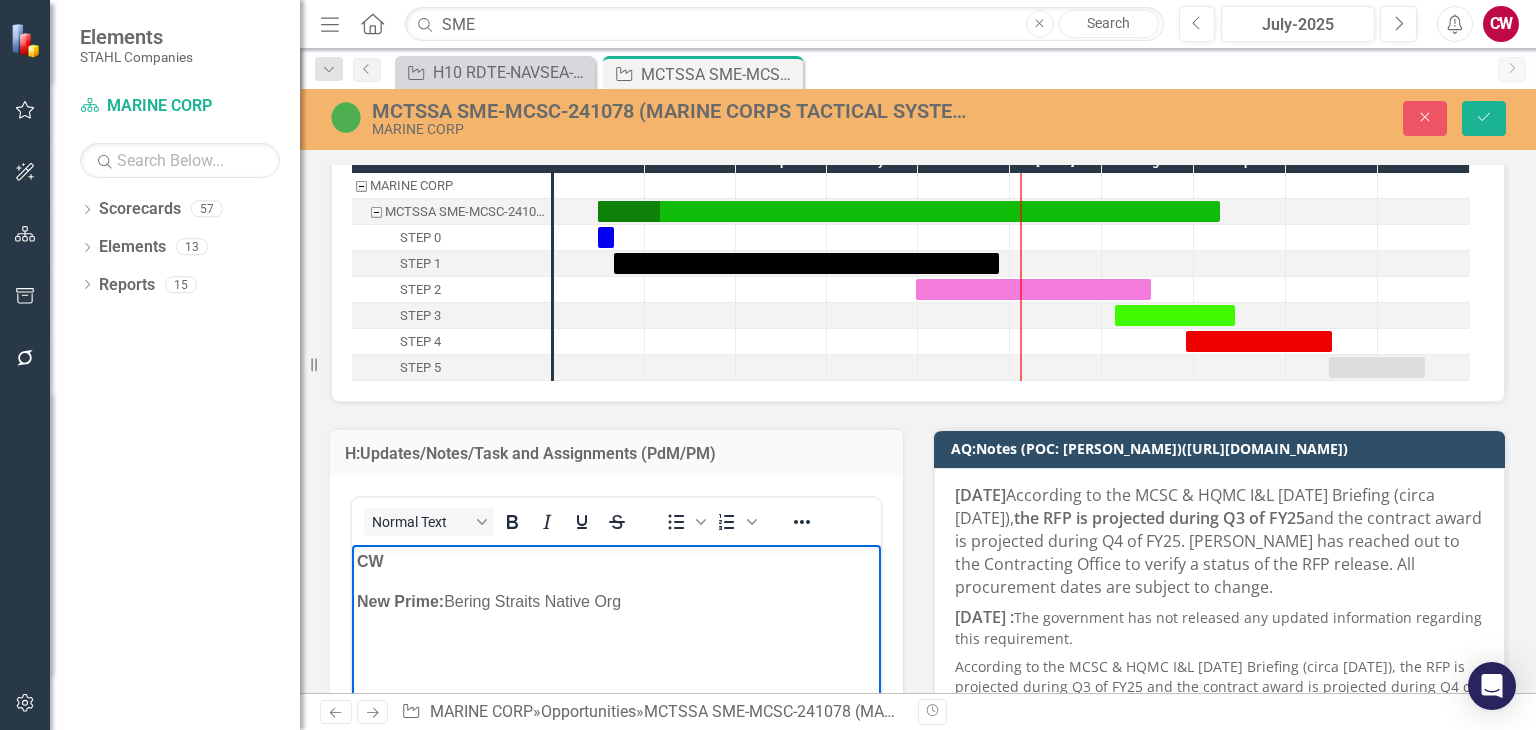 scroll, scrollTop: 100, scrollLeft: 0, axis: vertical 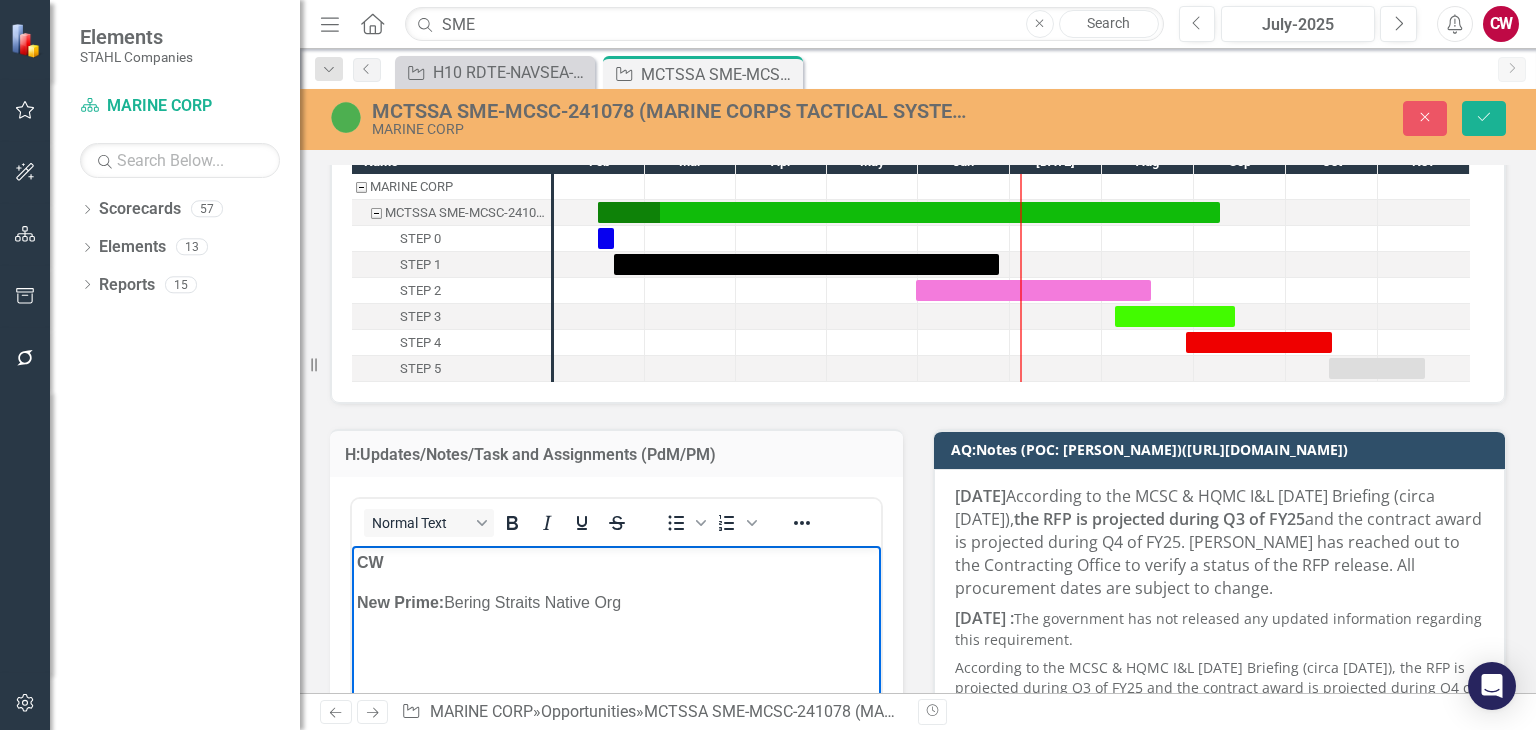 click on "New Prime:  Bering Straits Native Org" at bounding box center (616, 603) 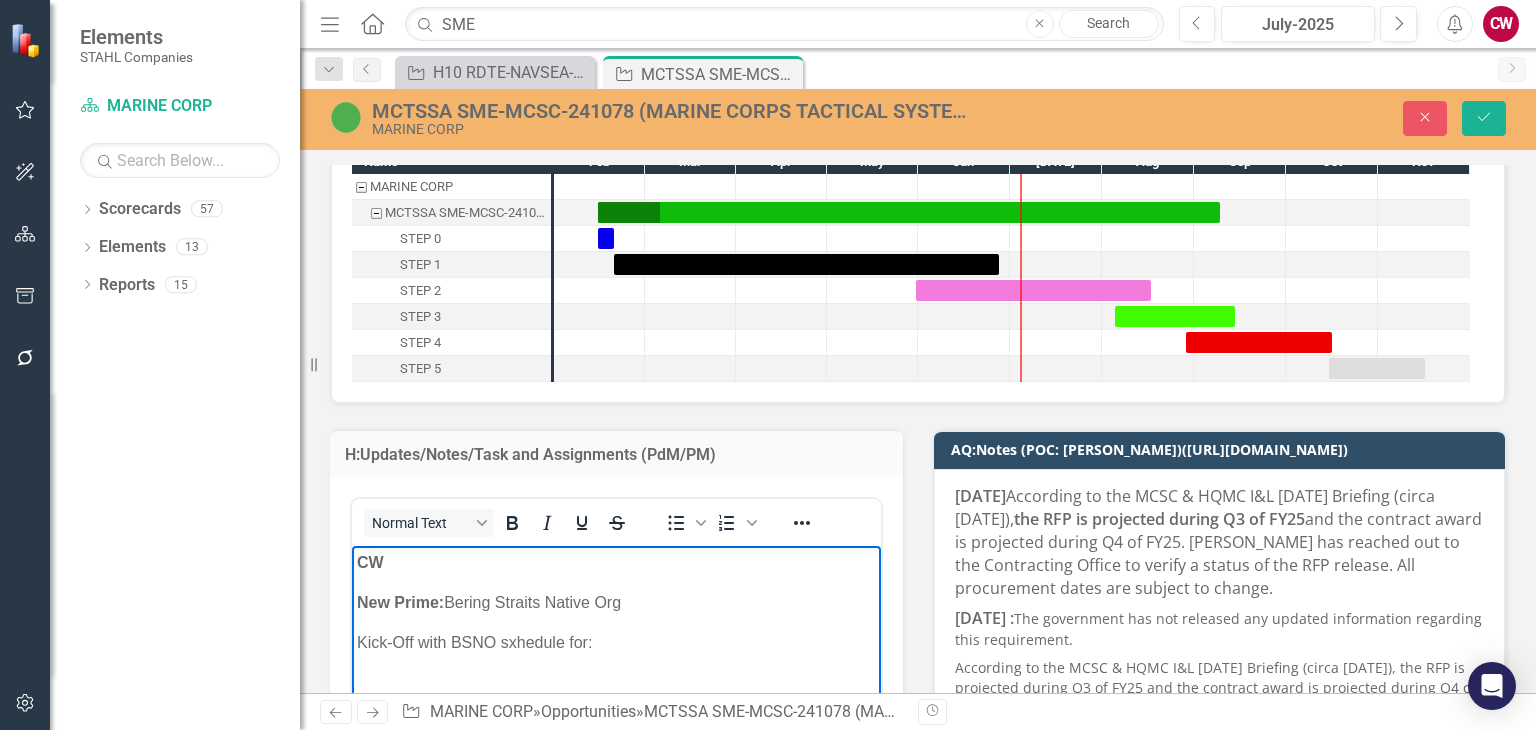 click on "Kick-Off with BSNO sxhedule for:" at bounding box center (616, 643) 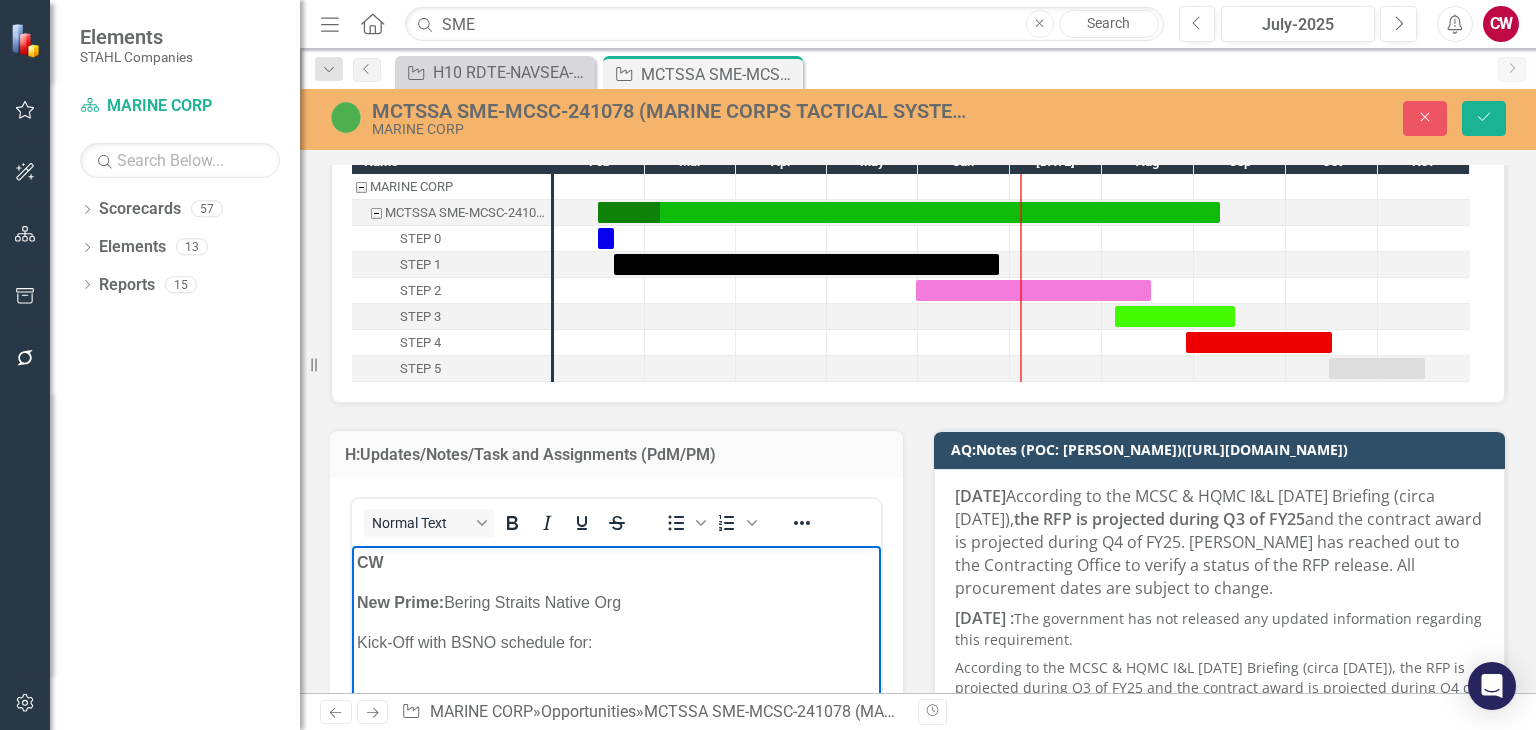 click on "Kick-Off with BSNO schedule for:" at bounding box center (616, 643) 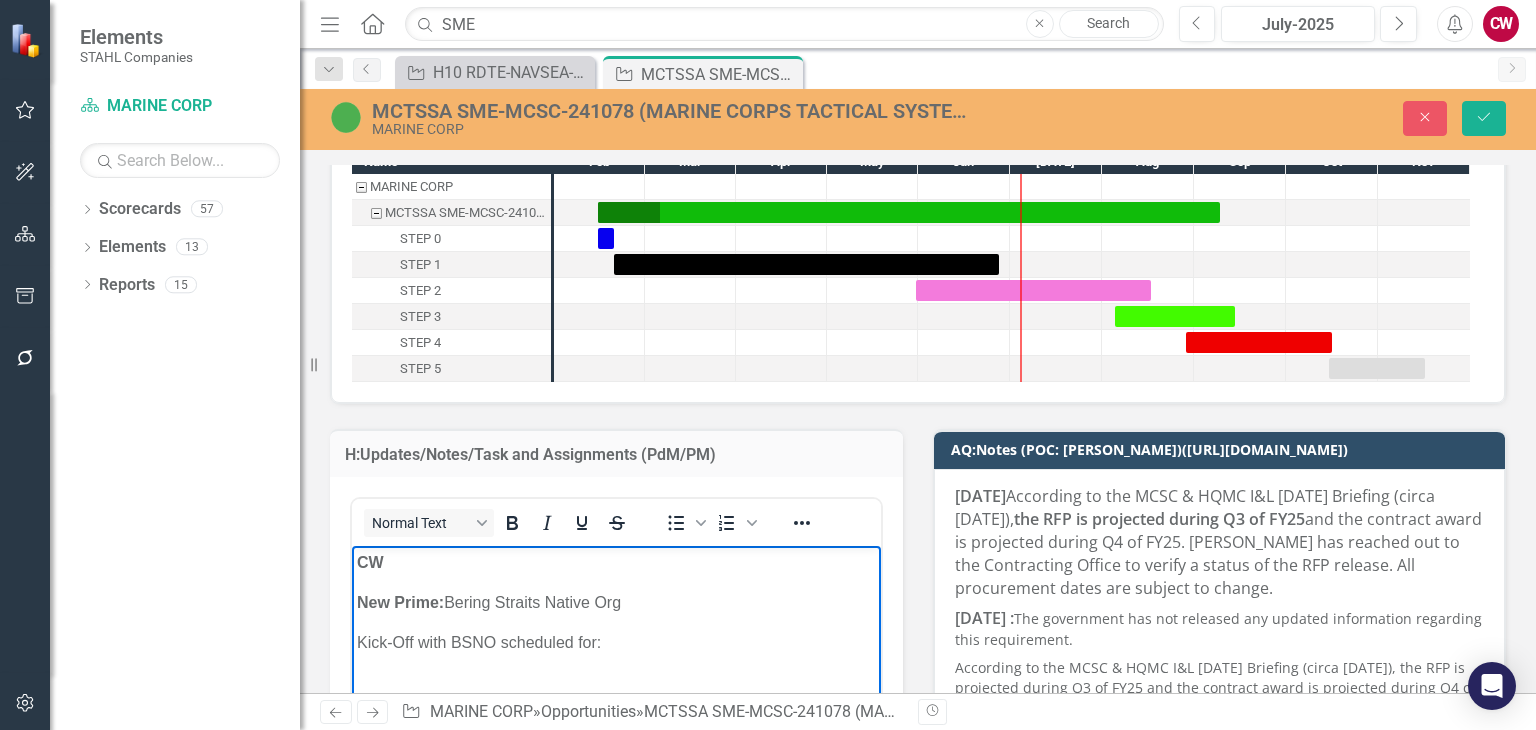 click on "Kick-Off with BSNO scheduled for:" at bounding box center (616, 643) 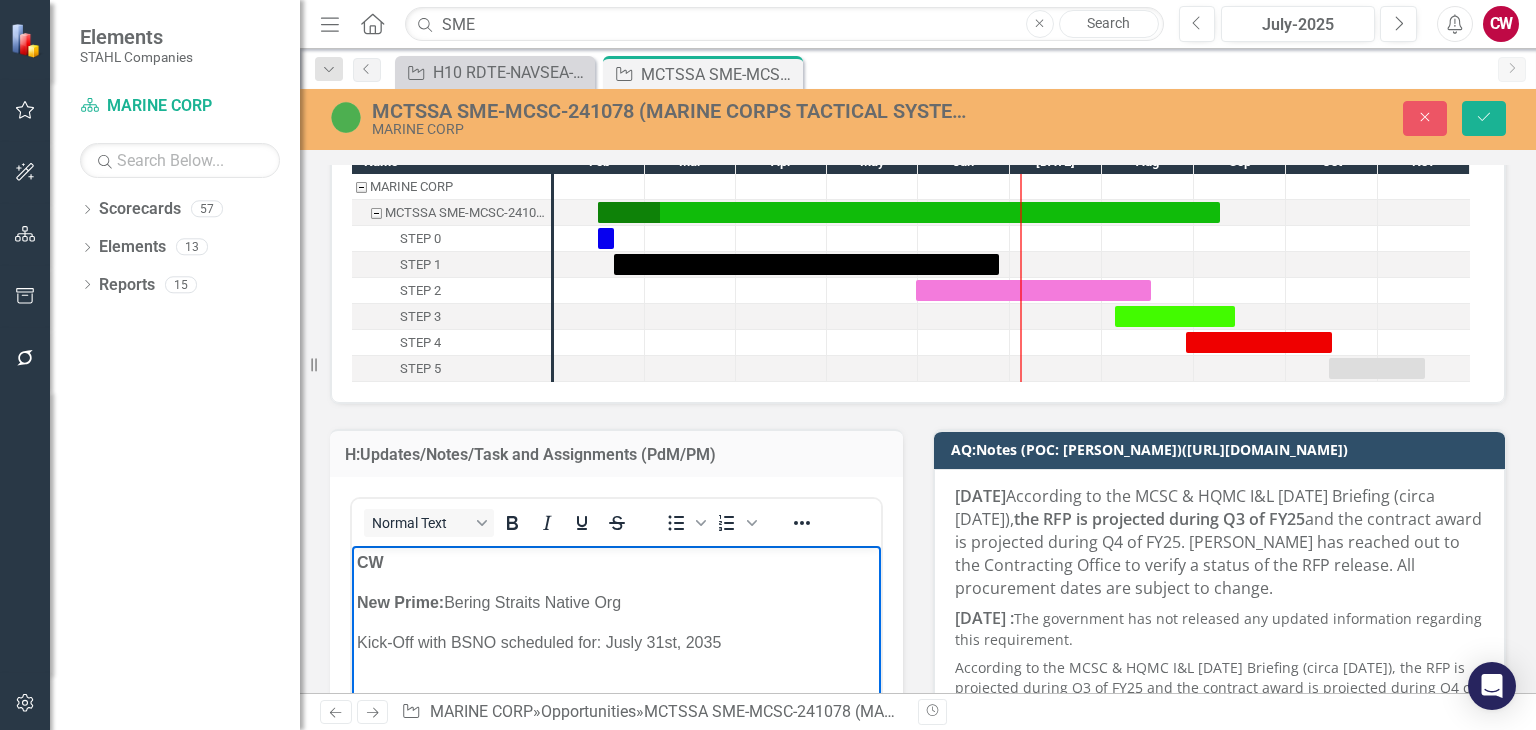 click on "Kick-Off with BSNO scheduled for: Jusly 31st, 2035" at bounding box center (616, 643) 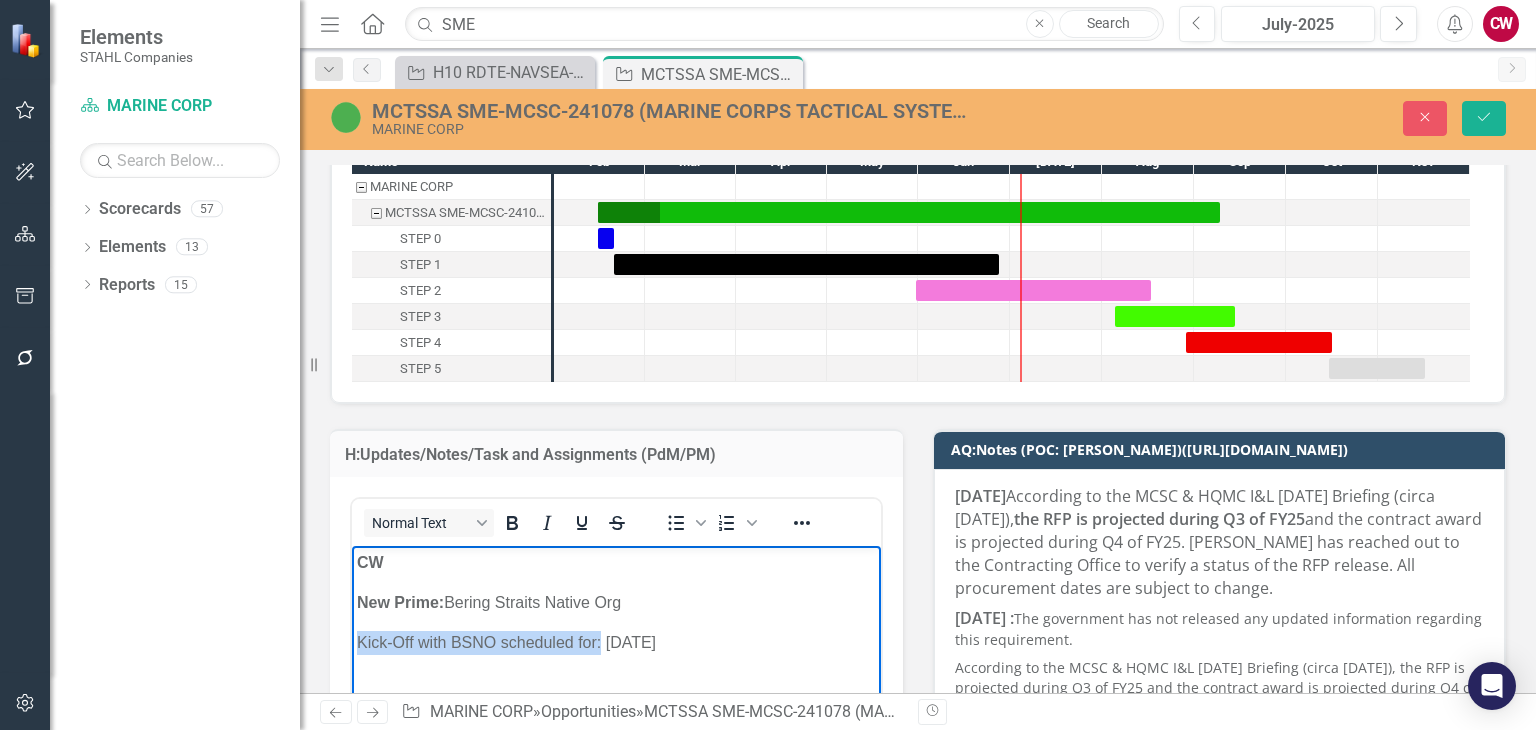 drag, startPoint x: 356, startPoint y: 641, endPoint x: 600, endPoint y: 639, distance: 244.0082 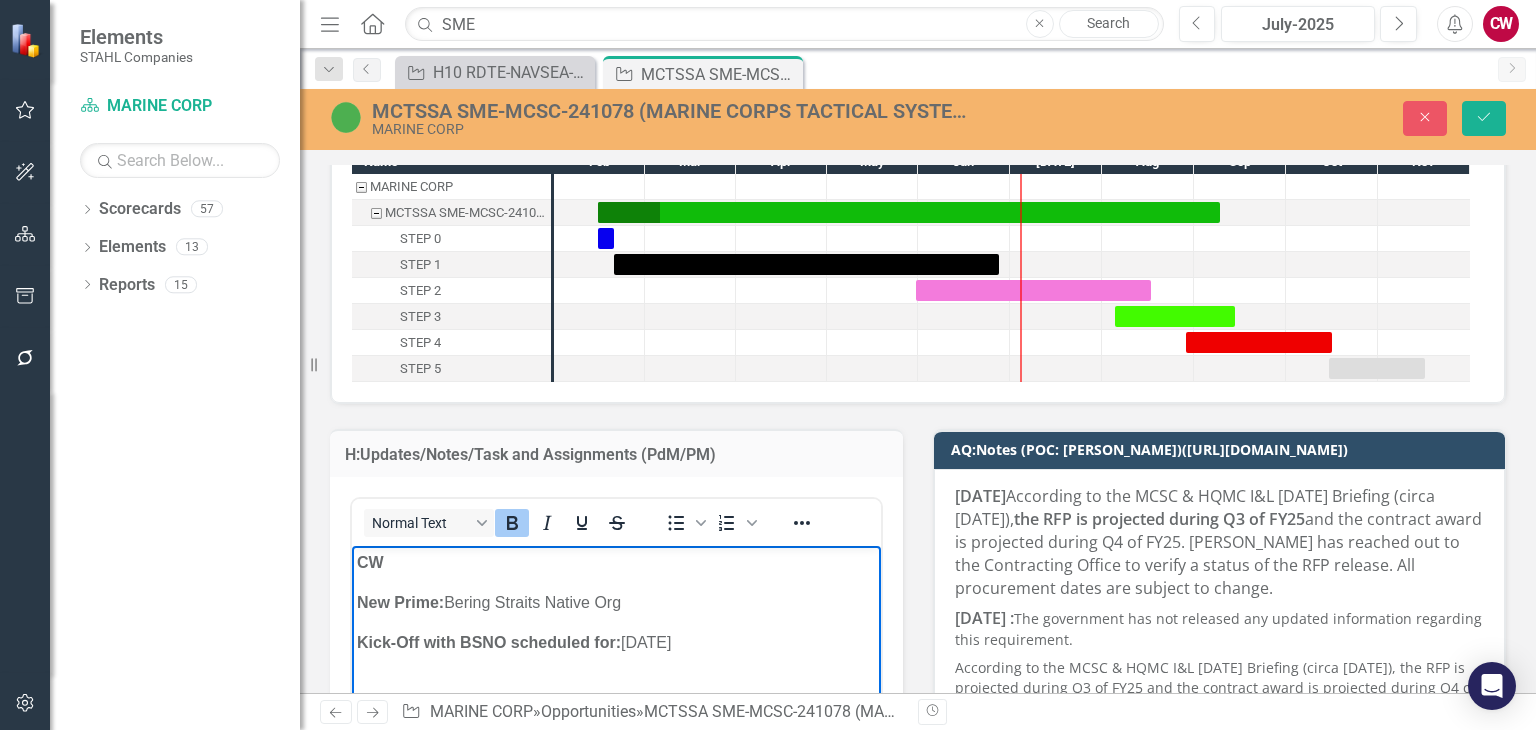 drag, startPoint x: 770, startPoint y: 669, endPoint x: 764, endPoint y: 650, distance: 19.924858 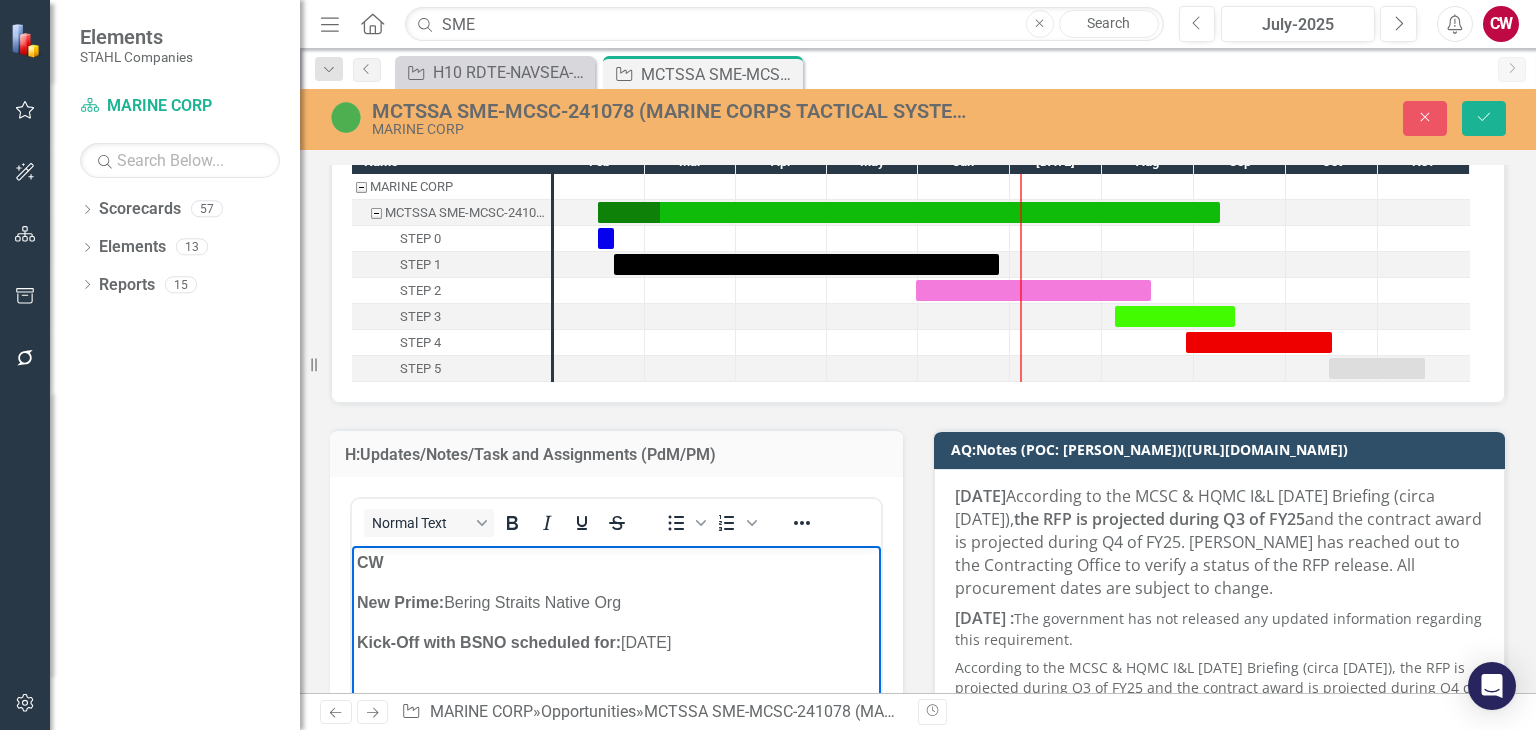 click on "Kick-Off with BSNO scheduled for:  [DATE]" at bounding box center (616, 643) 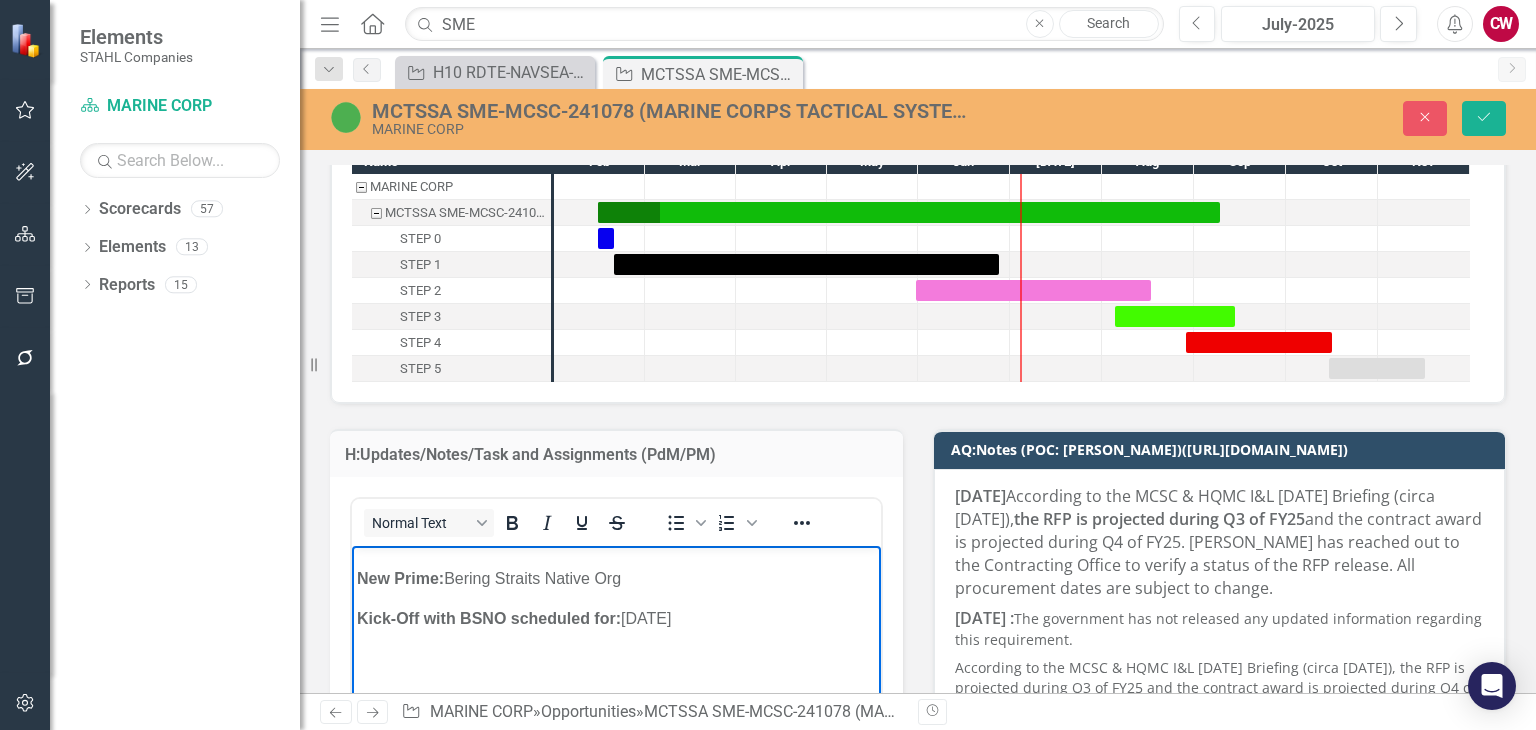 scroll, scrollTop: 100, scrollLeft: 0, axis: vertical 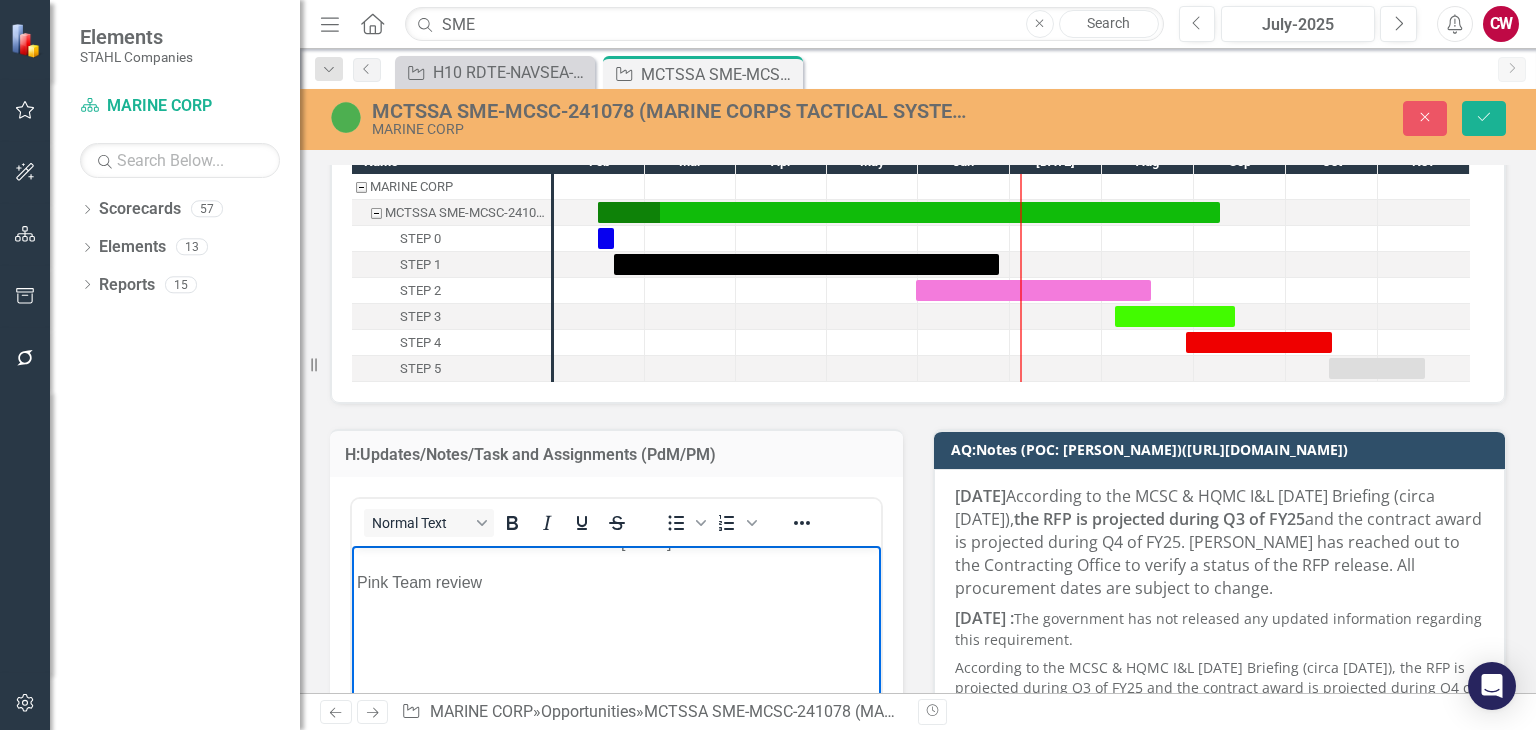 click on "Pink Team review" at bounding box center [616, 583] 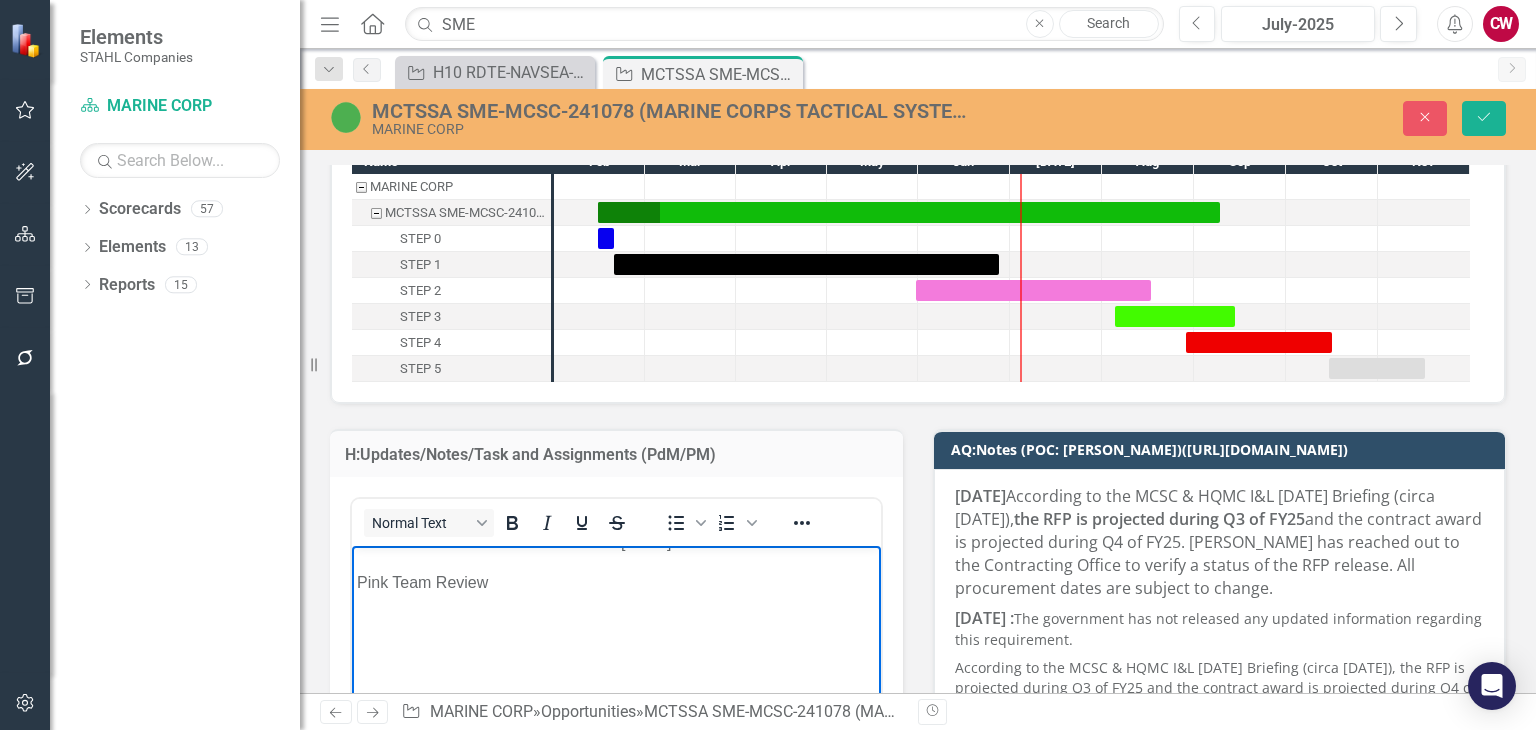 click on "Pink Team Review" at bounding box center (616, 583) 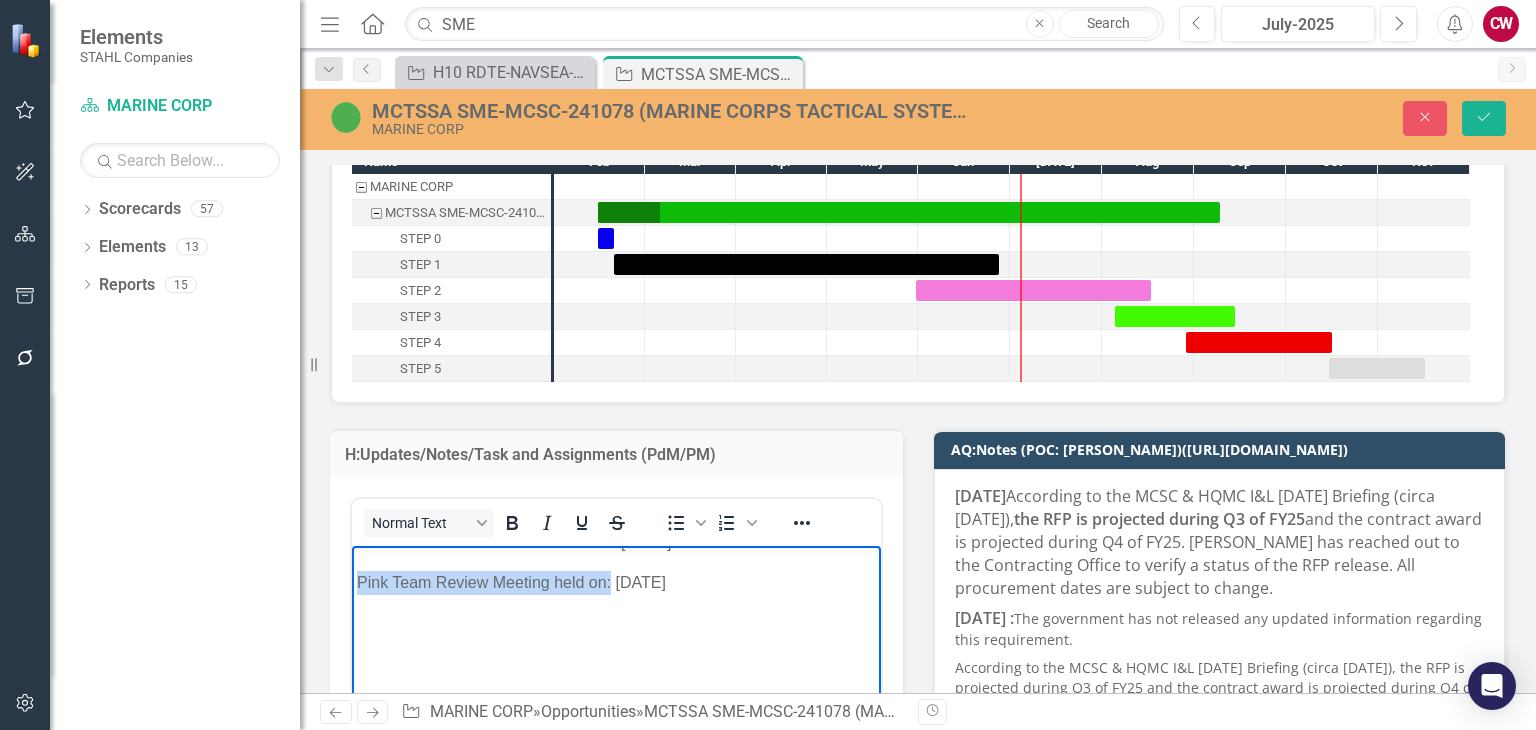 drag, startPoint x: 610, startPoint y: 586, endPoint x: 353, endPoint y: 586, distance: 257 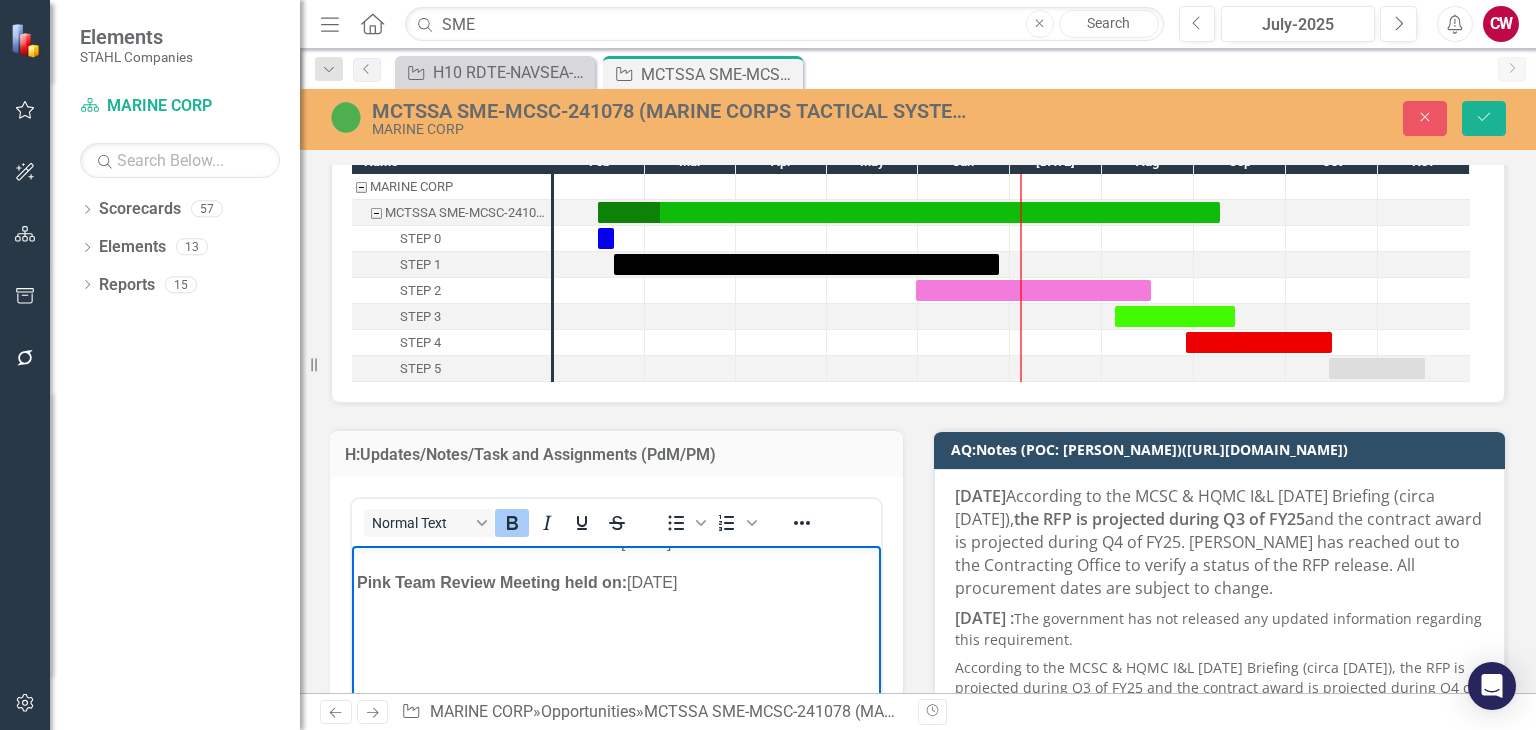 click on "Pink Team Review Meeting held on:  [DATE]" at bounding box center (616, 583) 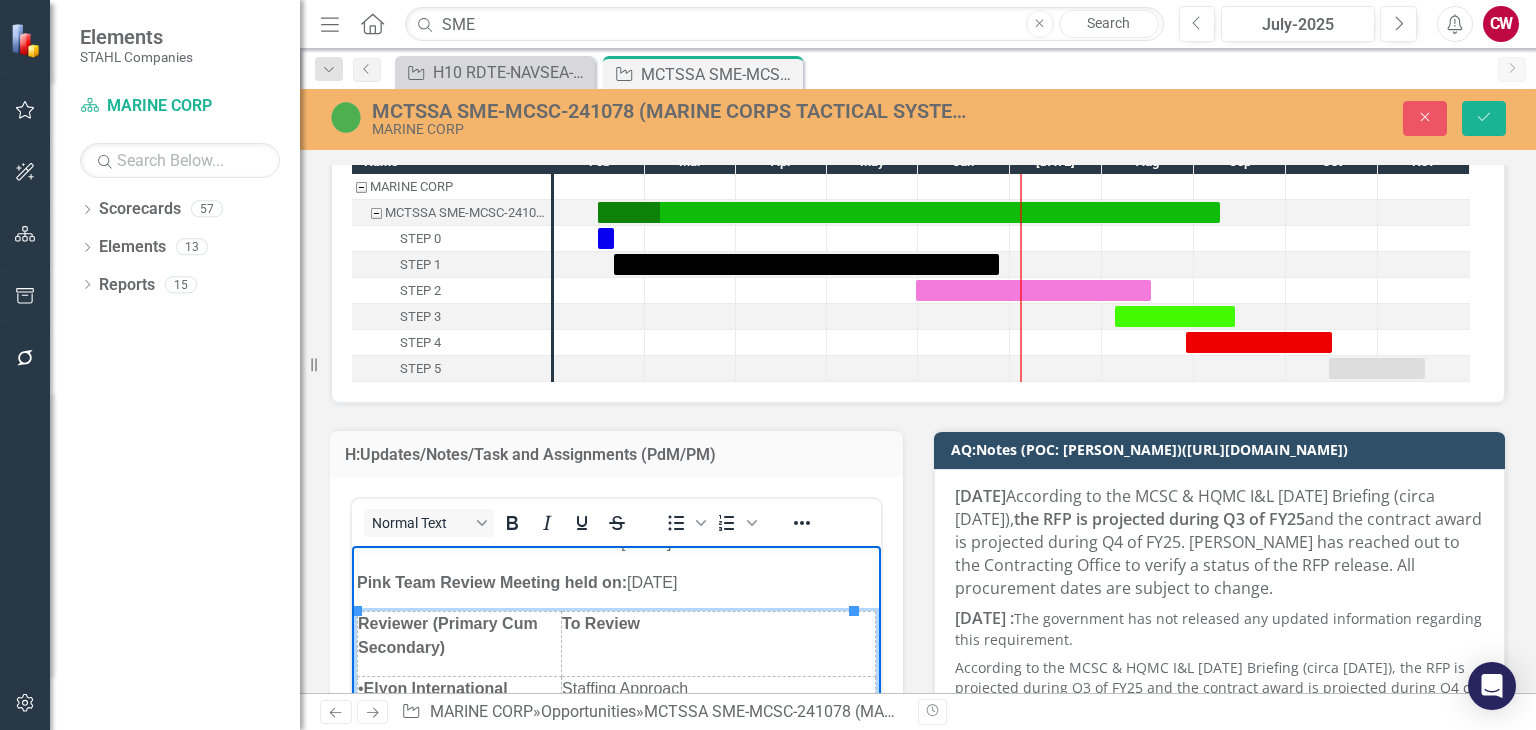 scroll, scrollTop: 155, scrollLeft: 0, axis: vertical 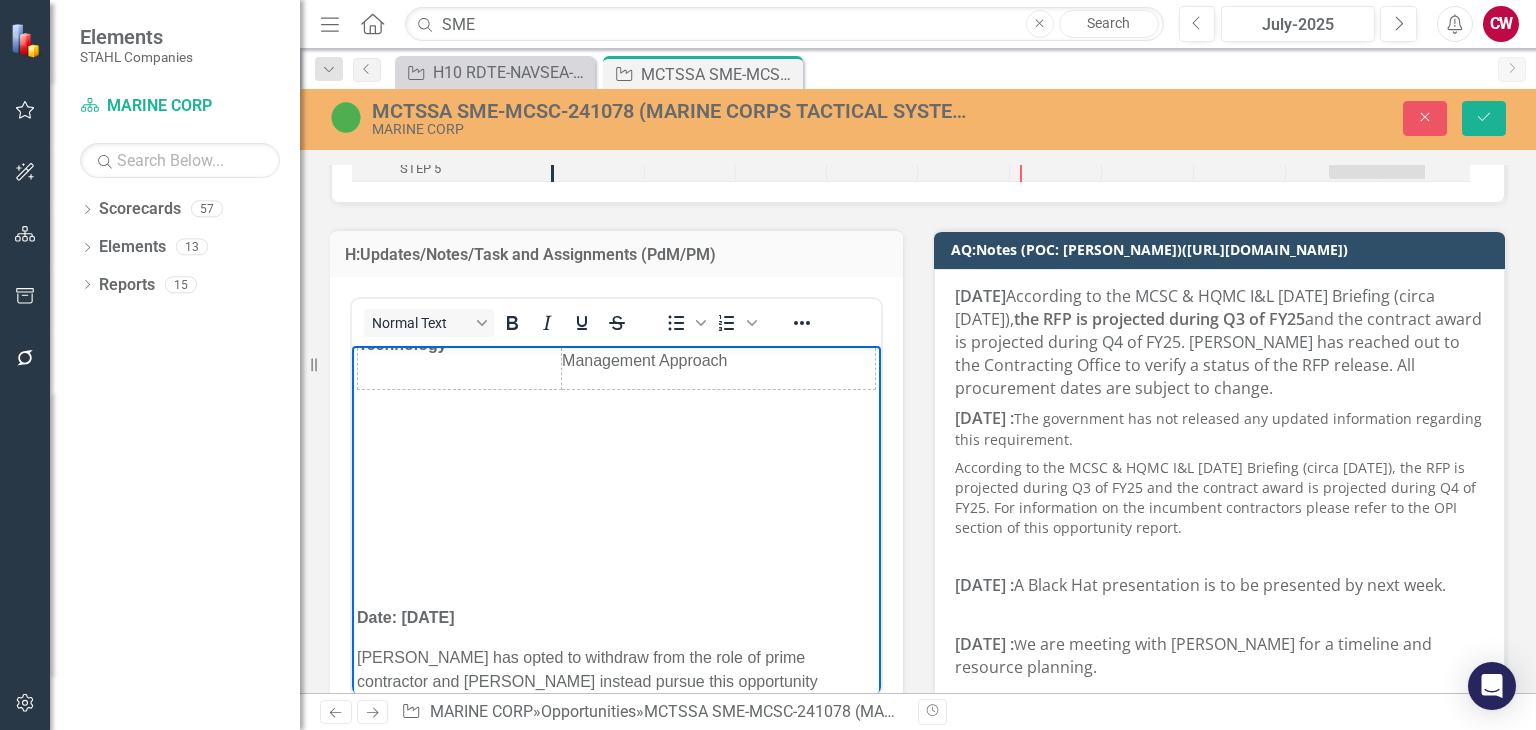 click at bounding box center (616, 418) 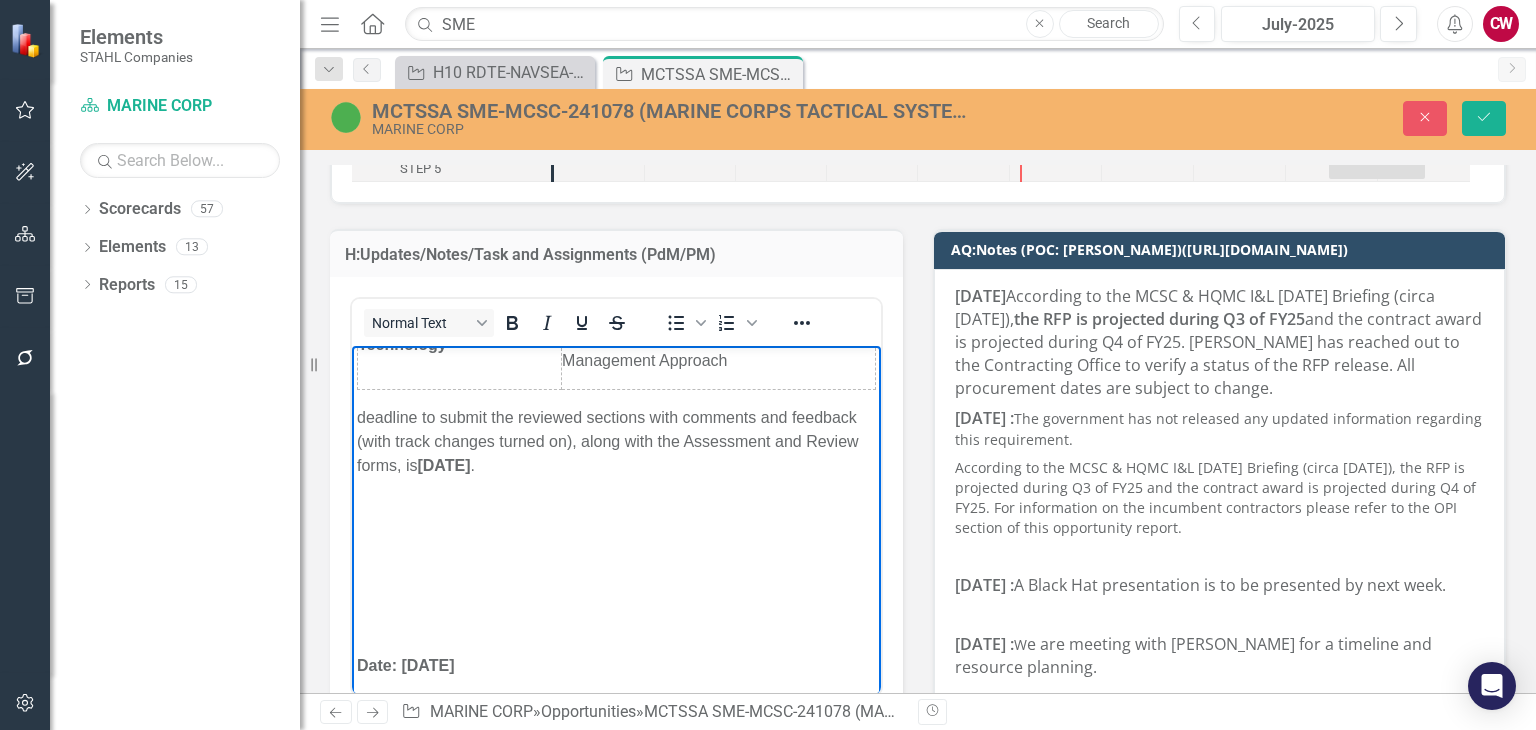 click on "deadline to submit the reviewed sections with comments and feedback (with track changes turned on), along with the Assessment and Review forms, is  [DATE] ." at bounding box center [616, 442] 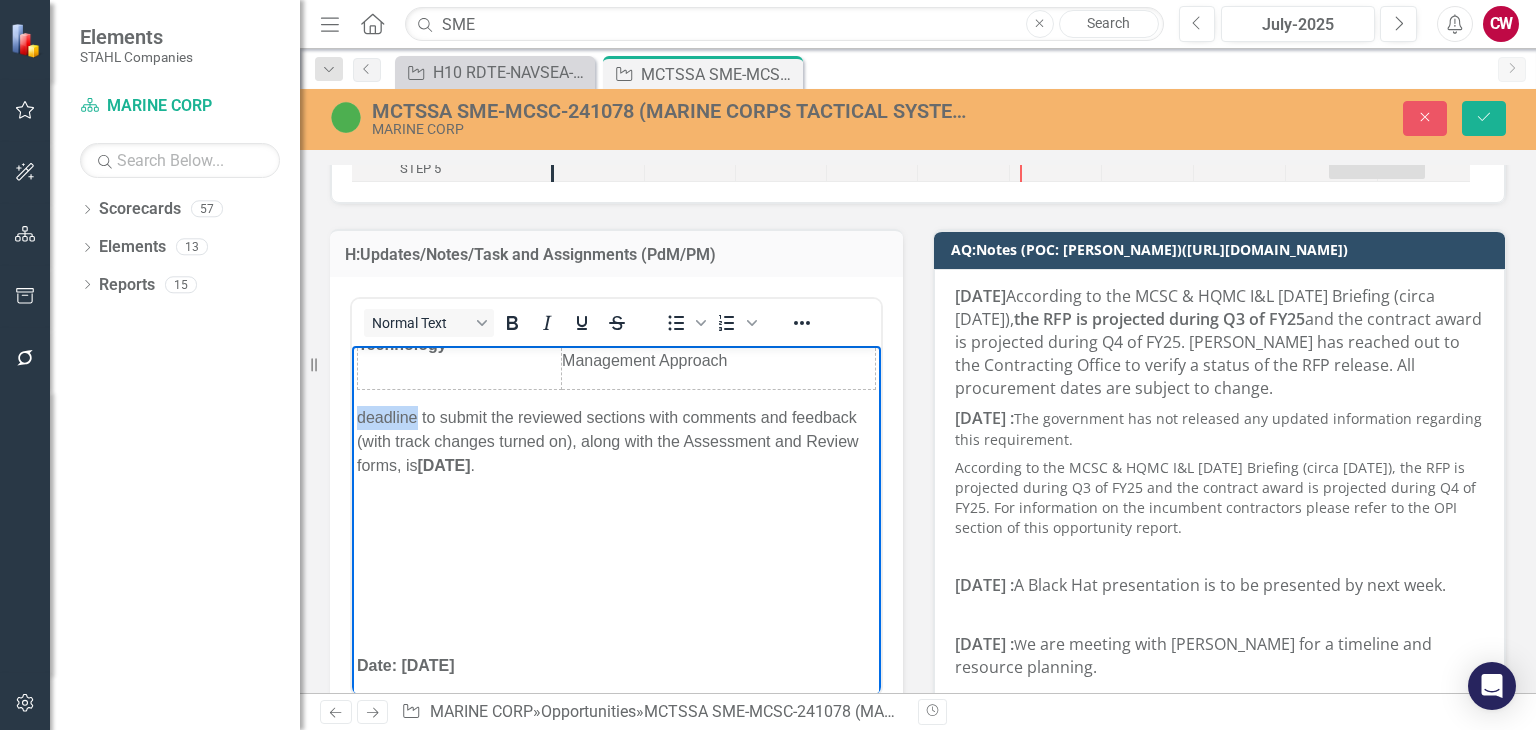 click on "deadline to submit the reviewed sections with comments and feedback (with track changes turned on), along with the Assessment and Review forms, is  [DATE] ." at bounding box center (616, 442) 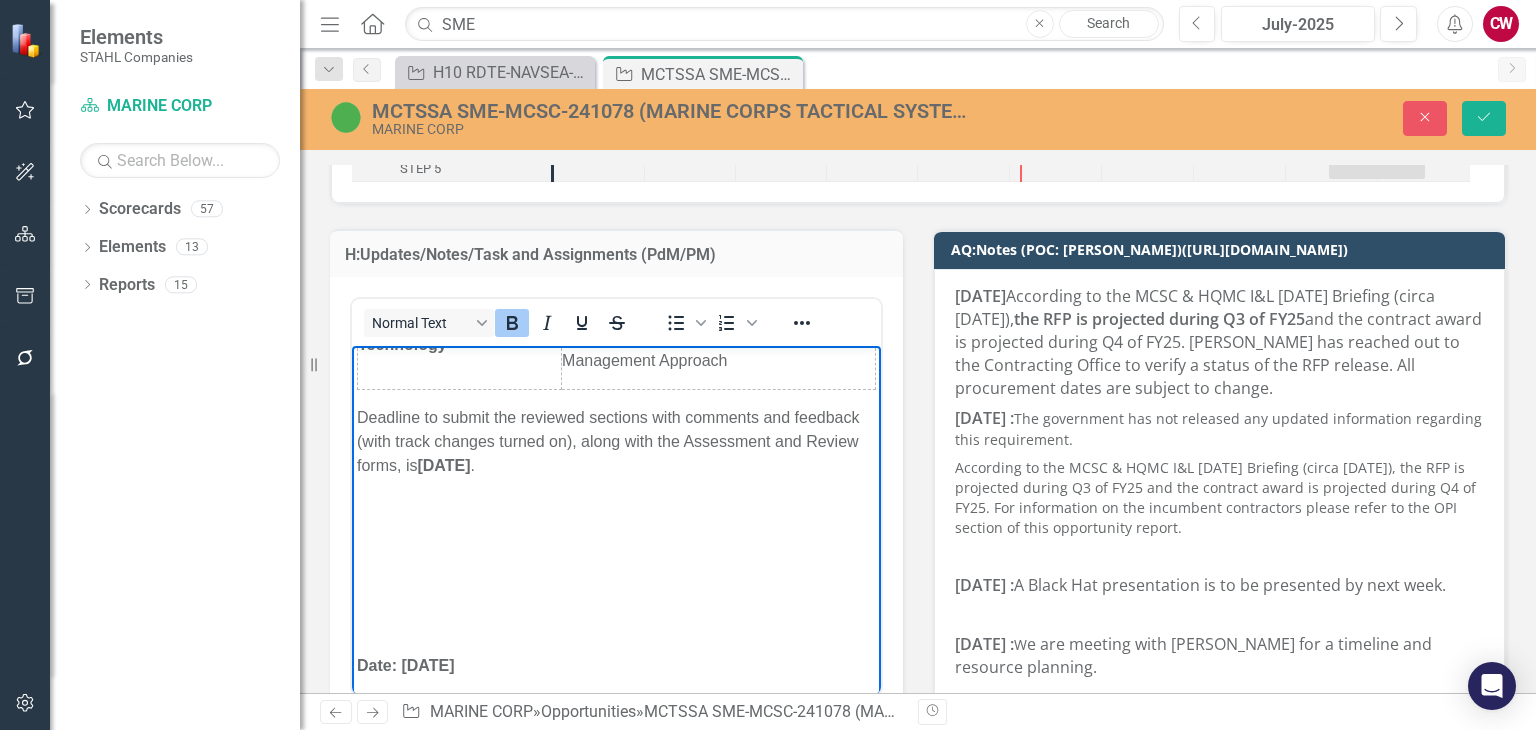 click at bounding box center (616, 506) 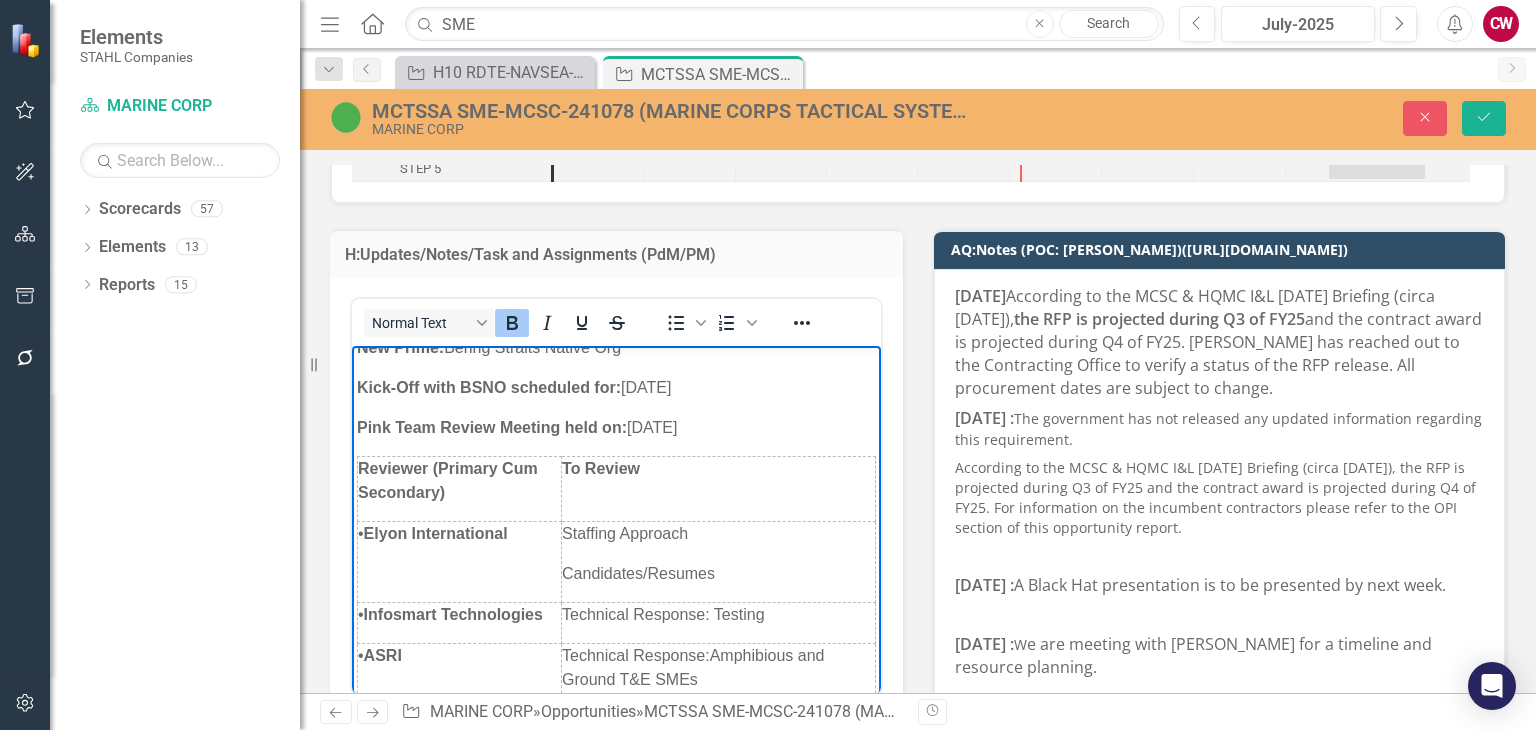 scroll, scrollTop: 0, scrollLeft: 0, axis: both 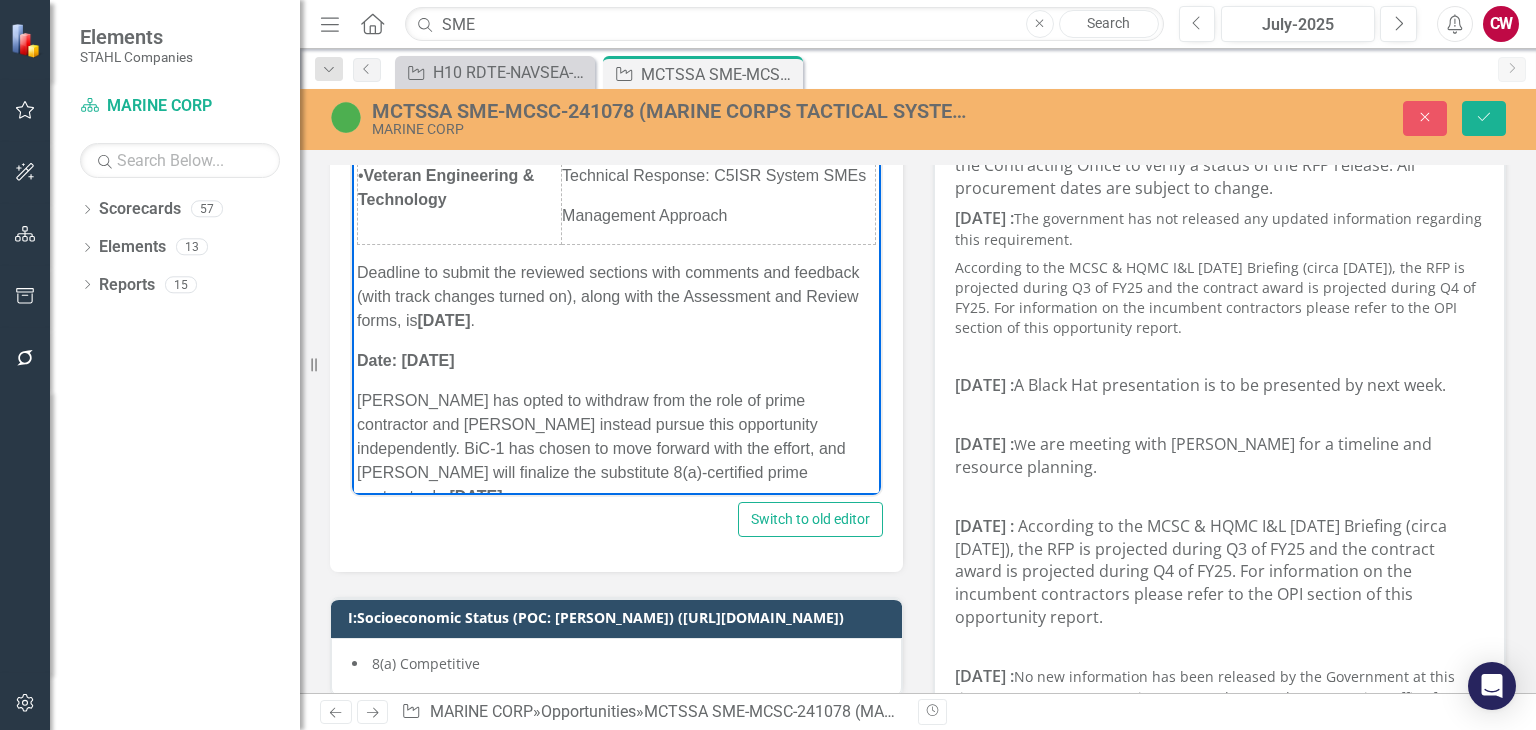 click on "Deadline to submit the reviewed sections with comments and feedback (with track changes turned on), along with the Assessment and Review forms, is  [DATE] ." at bounding box center (616, 297) 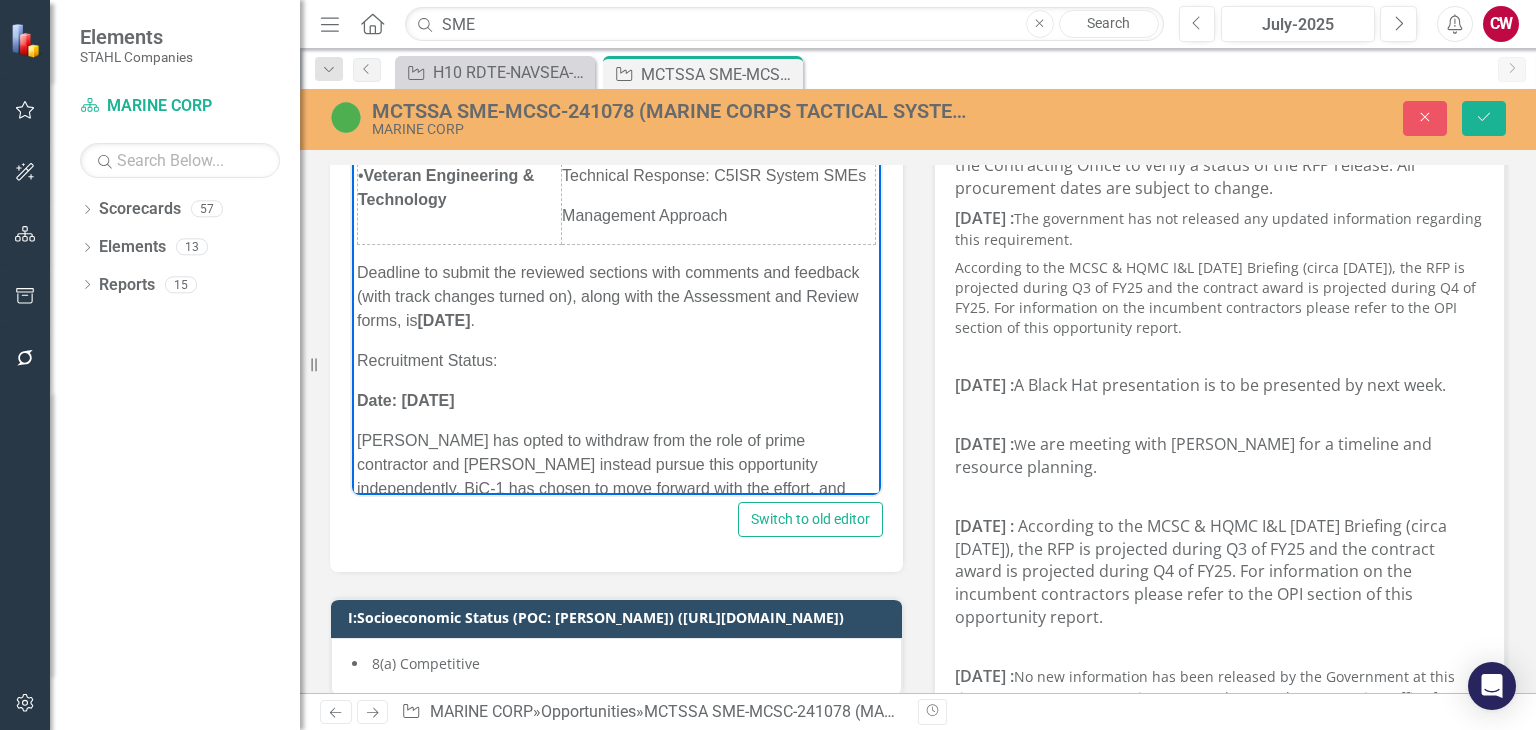 drag, startPoint x: 510, startPoint y: 402, endPoint x: 358, endPoint y: 405, distance: 152.0296 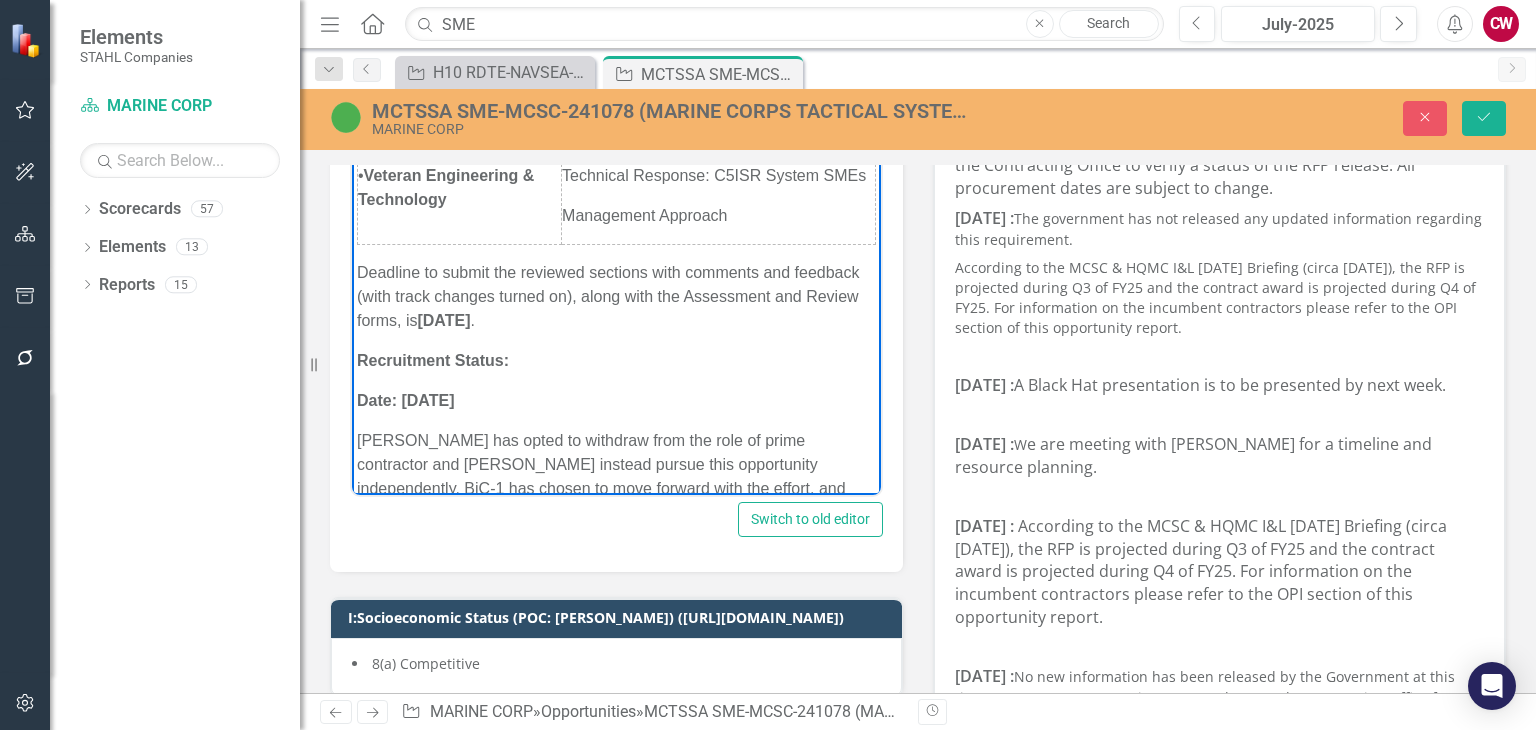 click on "Recruitment Status:" at bounding box center [616, 361] 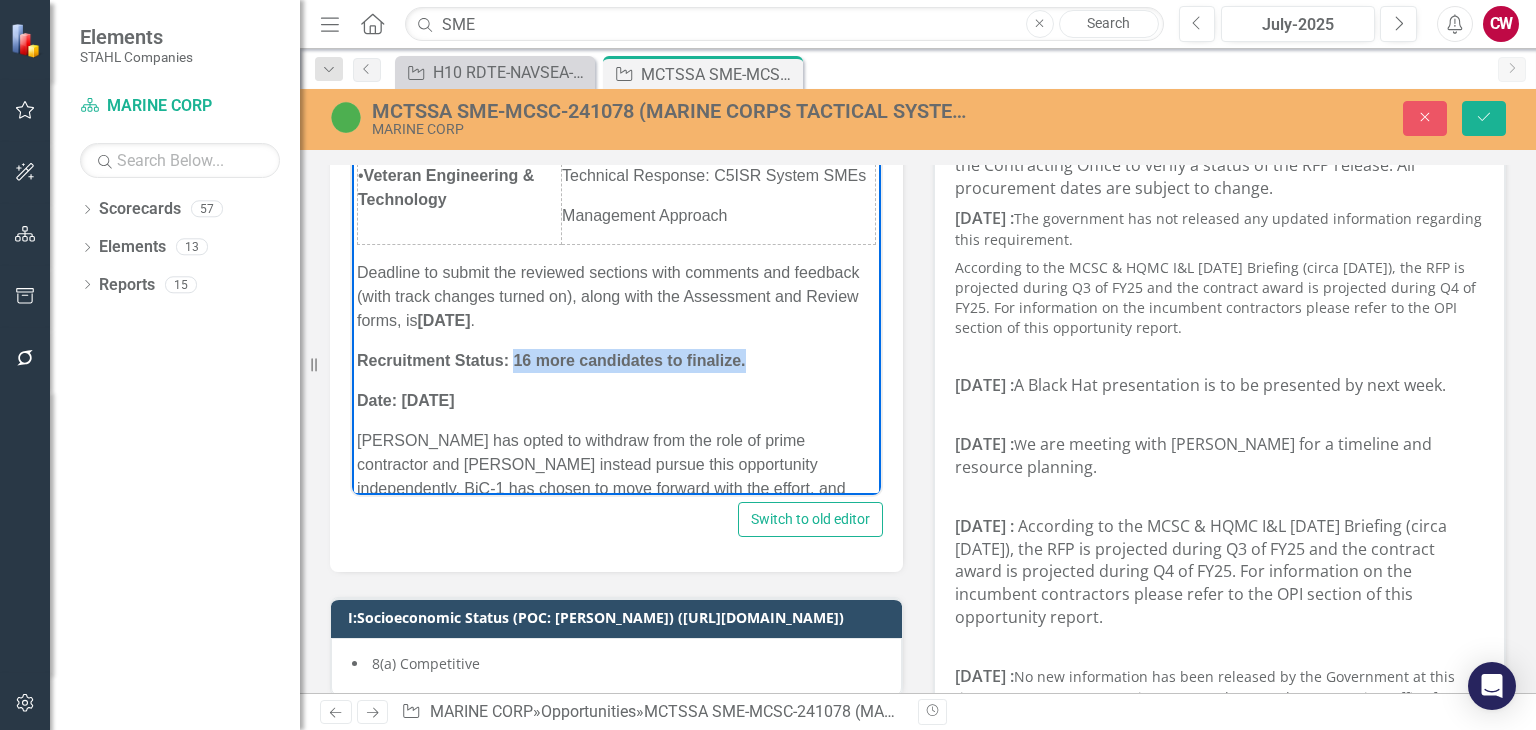 drag, startPoint x: 752, startPoint y: 406, endPoint x: 511, endPoint y: 414, distance: 241.13274 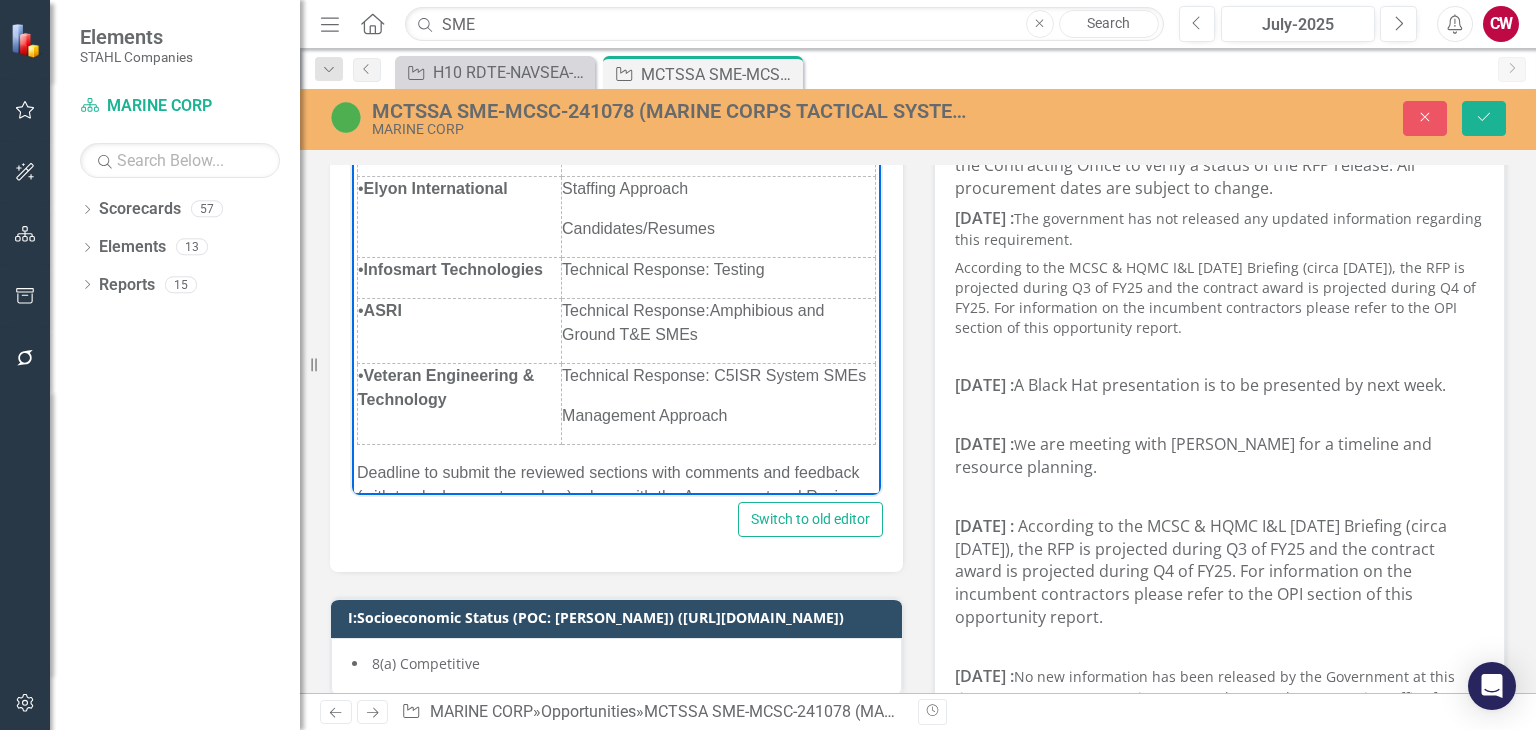 click on "Management Approach" at bounding box center [718, 416] 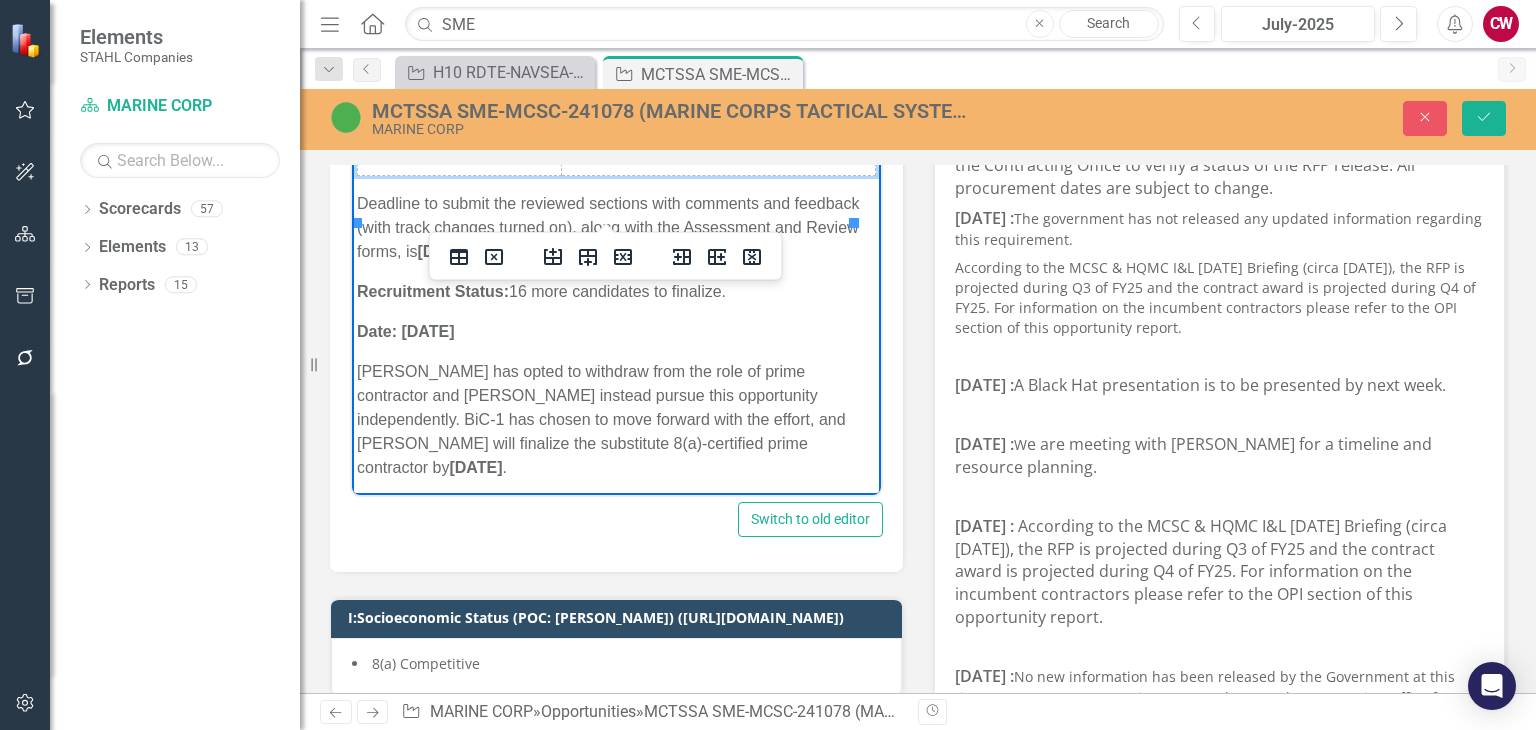 scroll, scrollTop: 369, scrollLeft: 0, axis: vertical 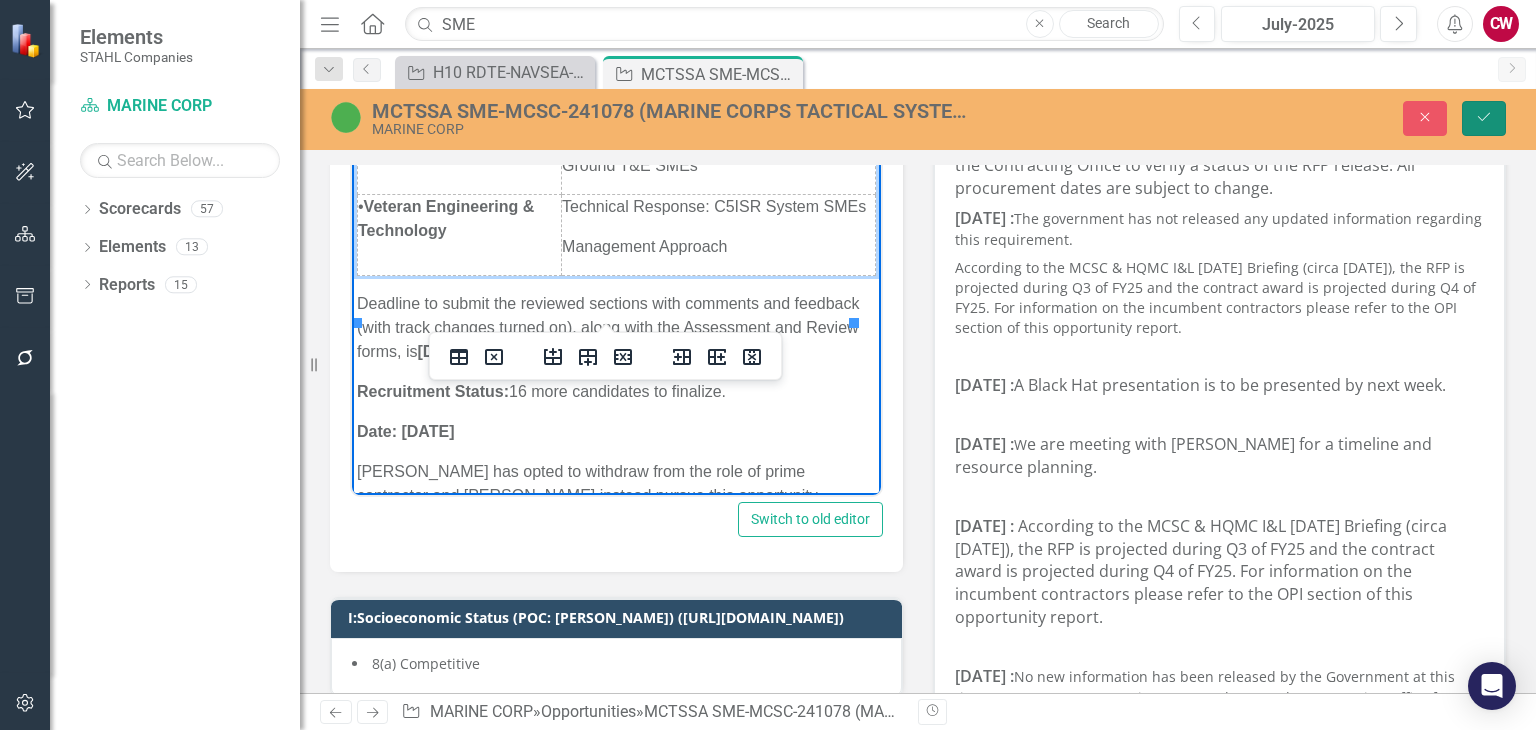 click on "Save" at bounding box center (1484, 118) 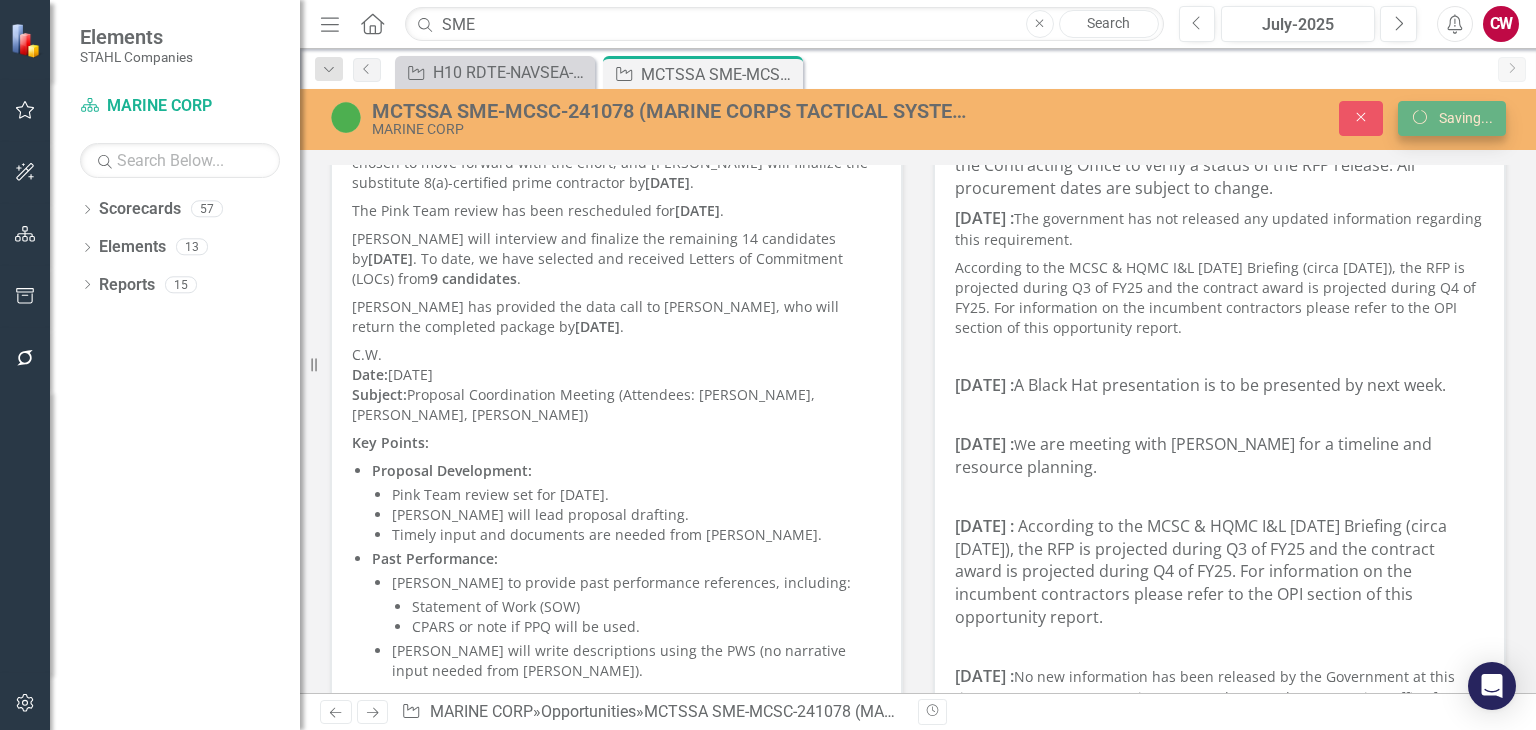 scroll, scrollTop: 492, scrollLeft: 0, axis: vertical 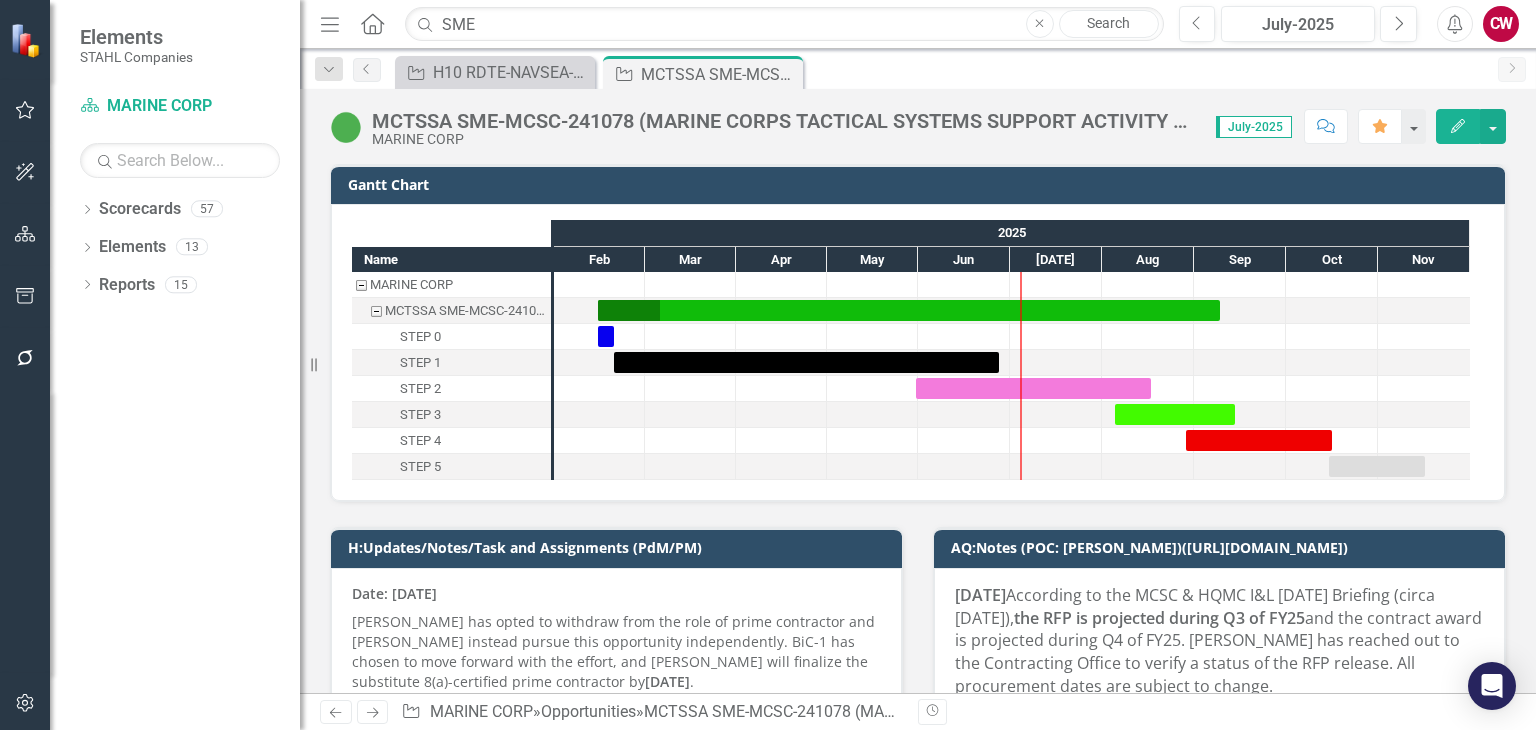 checkbox on "false" 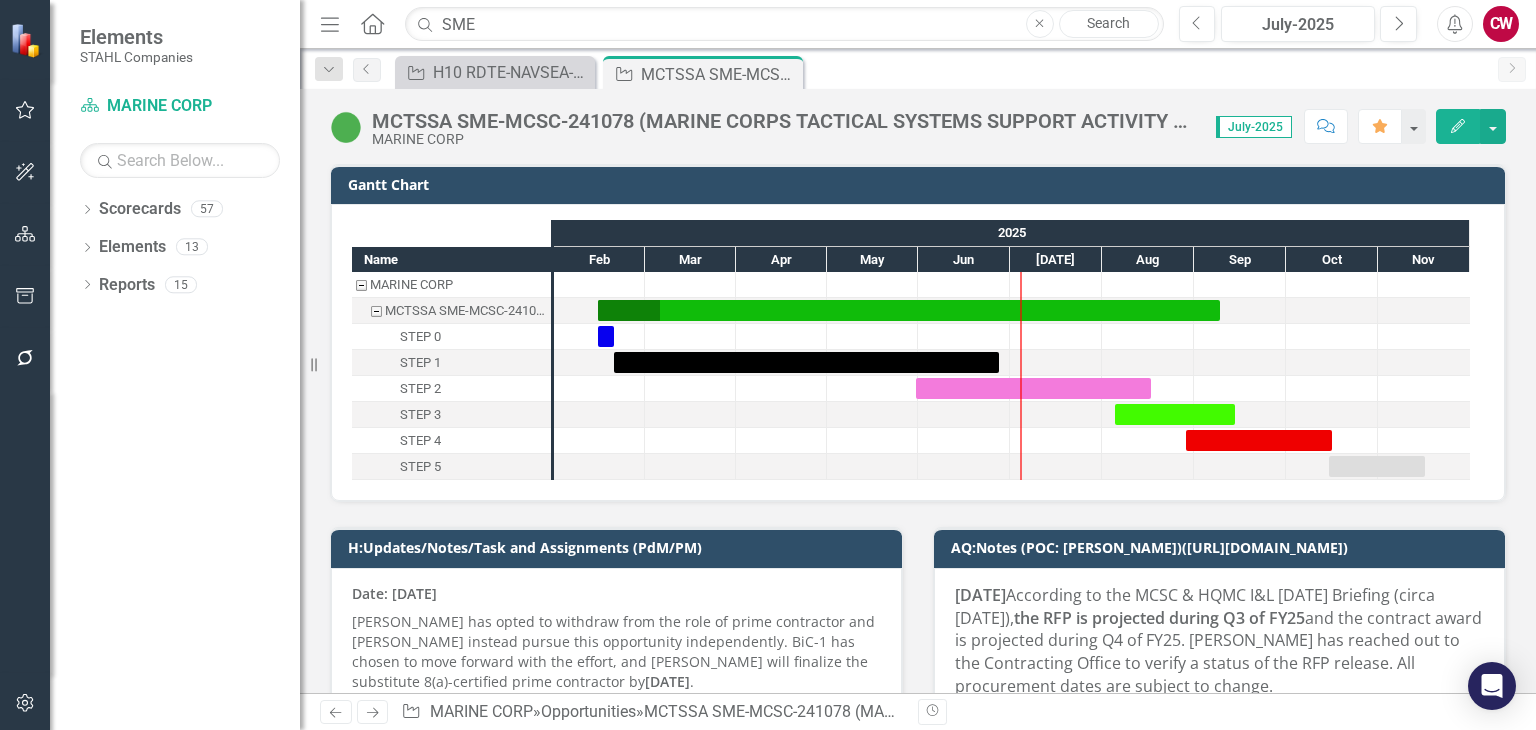 checkbox on "false" 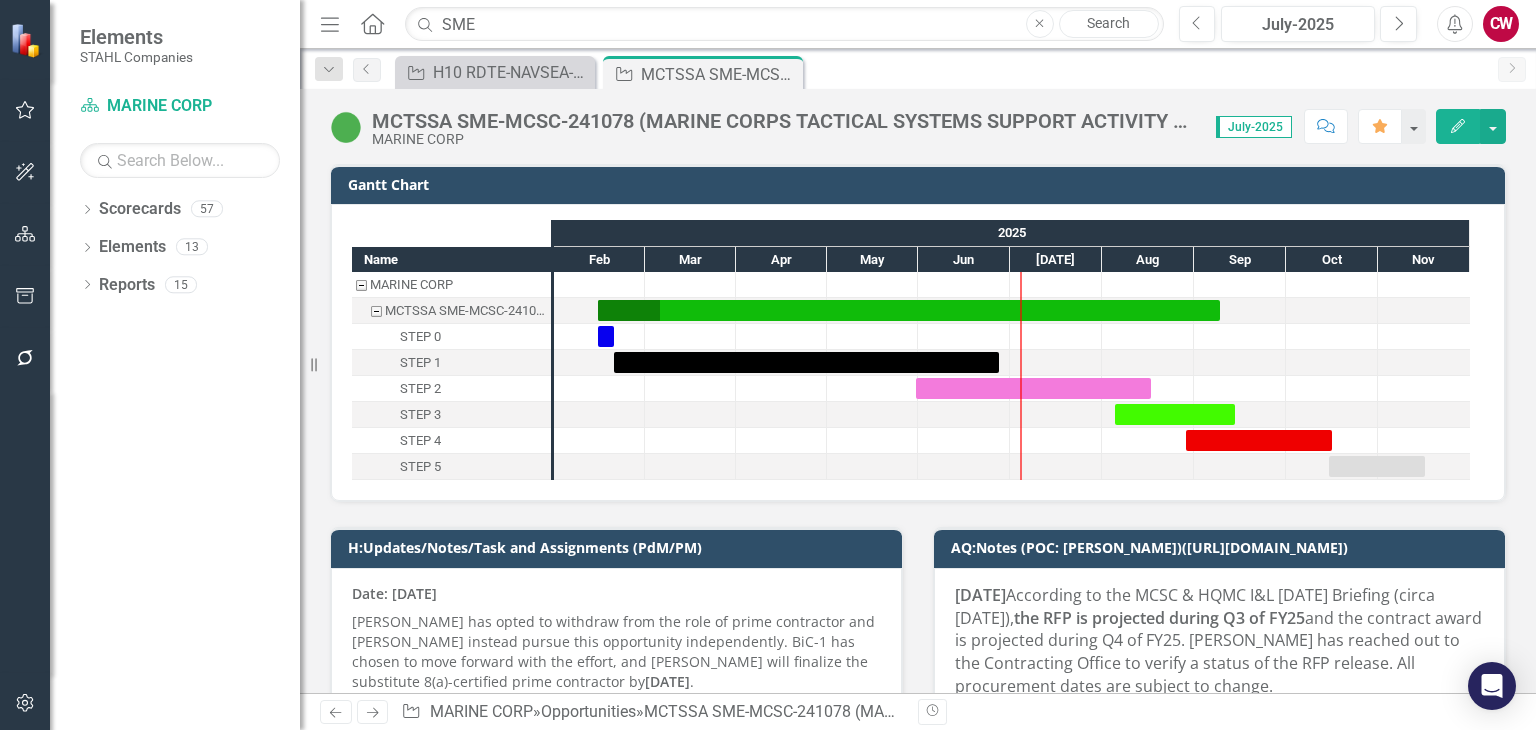 checkbox on "true" 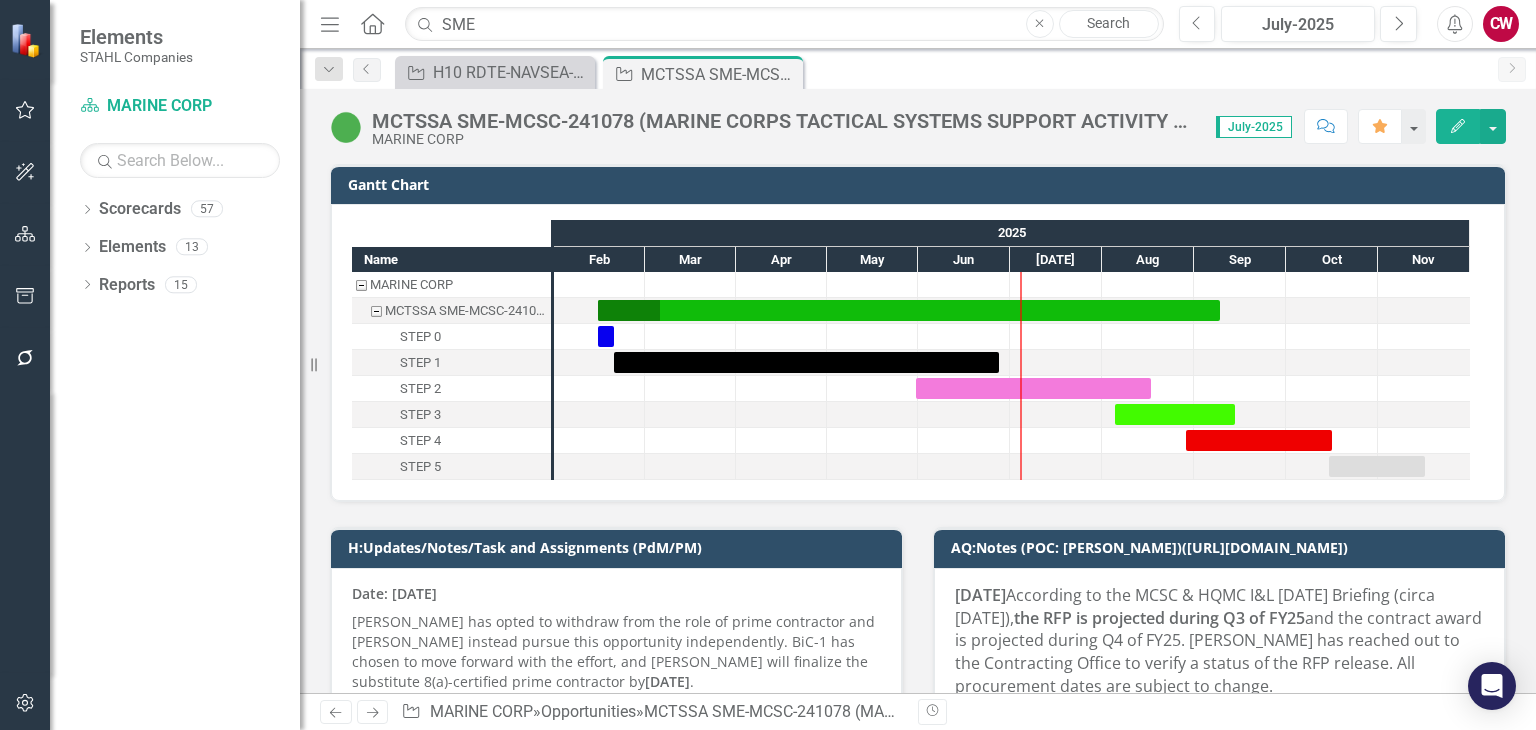 checkbox on "true" 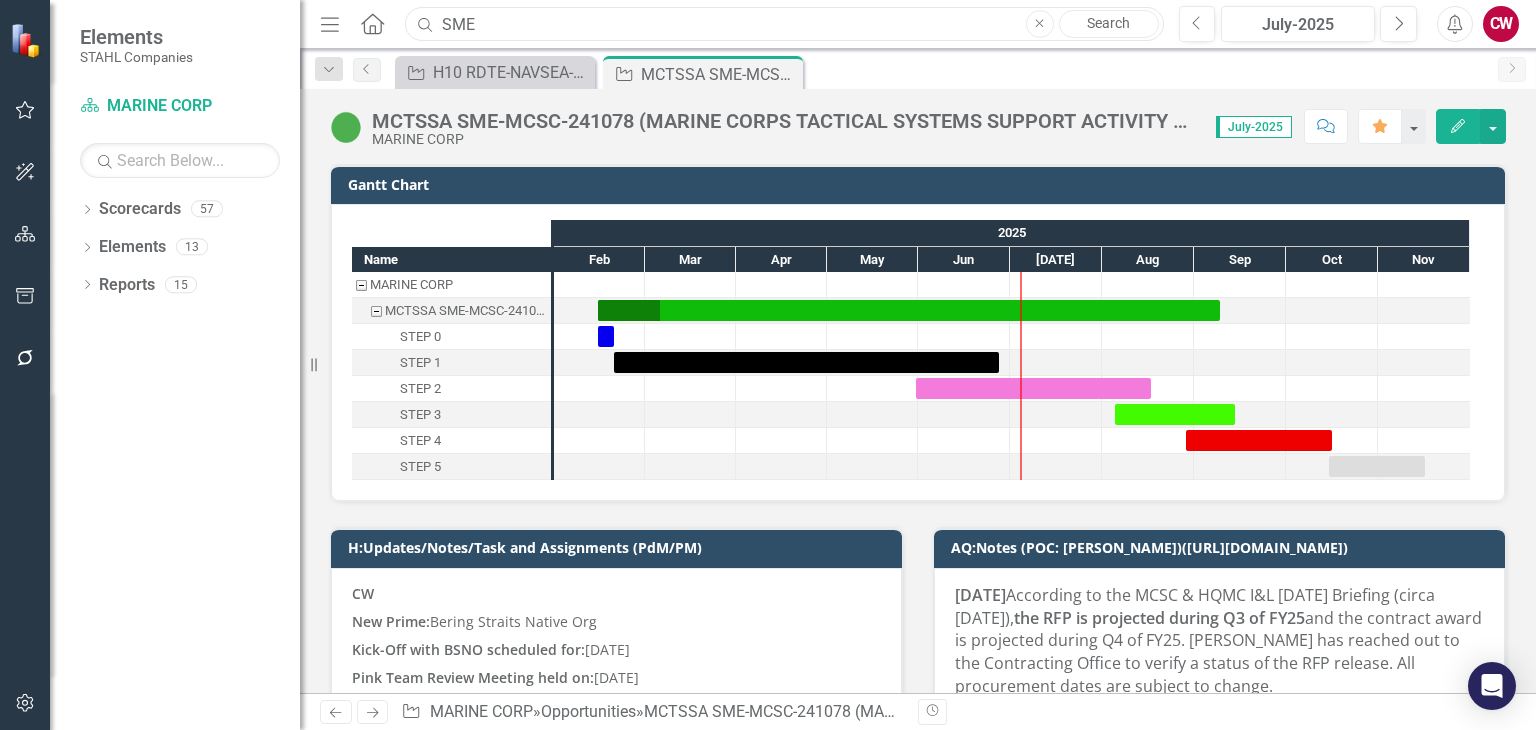 drag, startPoint x: 472, startPoint y: 22, endPoint x: 420, endPoint y: 24, distance: 52.03845 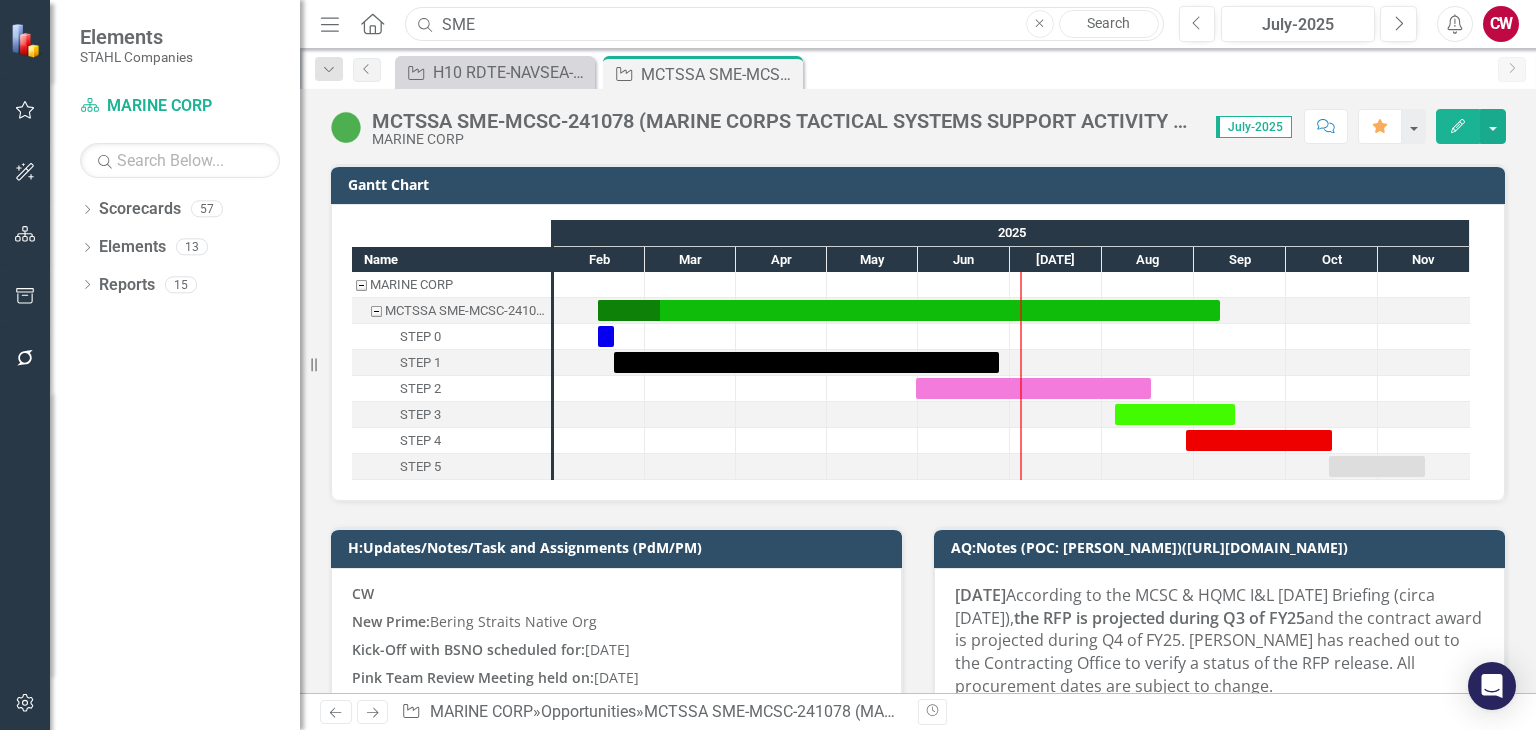 click on "Search SME Close Search" at bounding box center (779, 24) 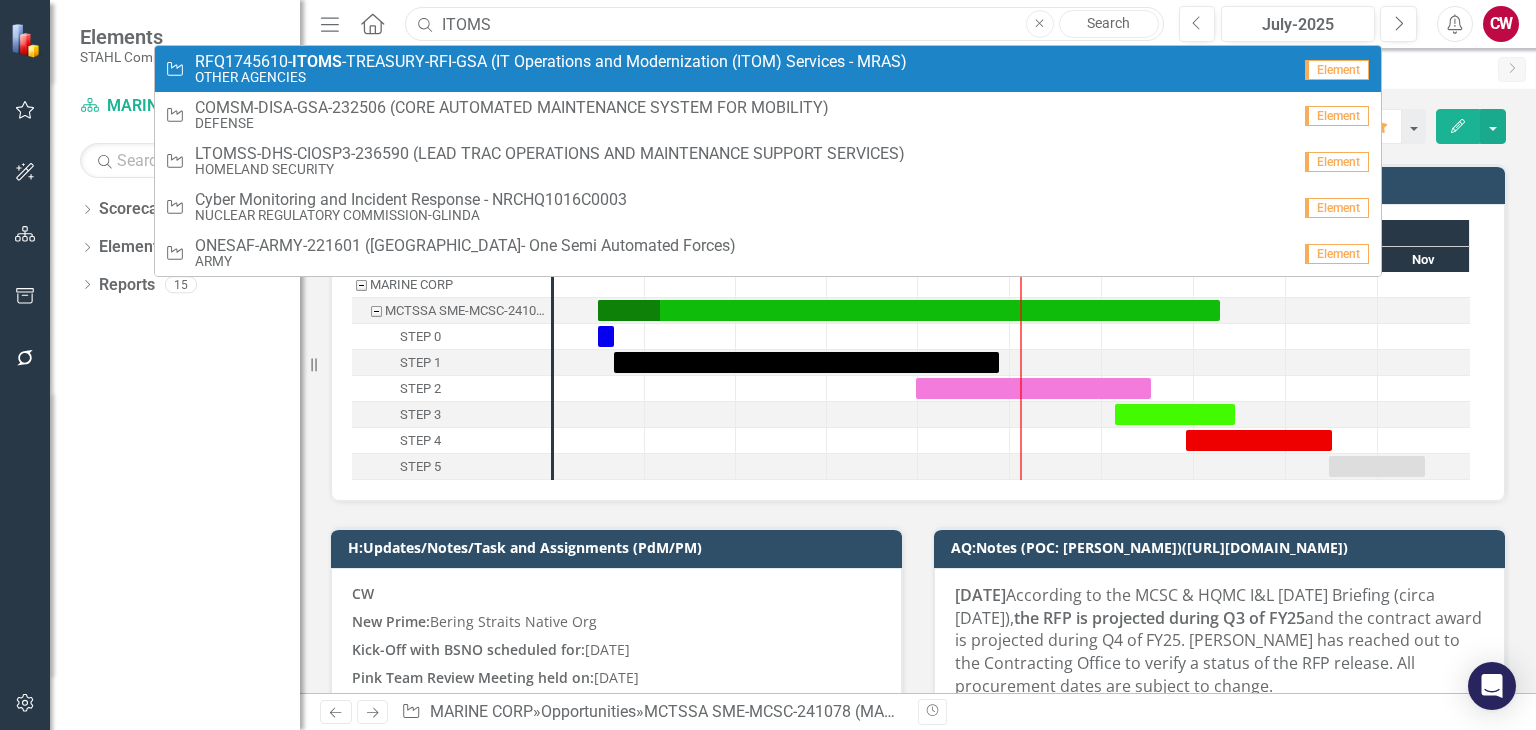 type on "ITOMS" 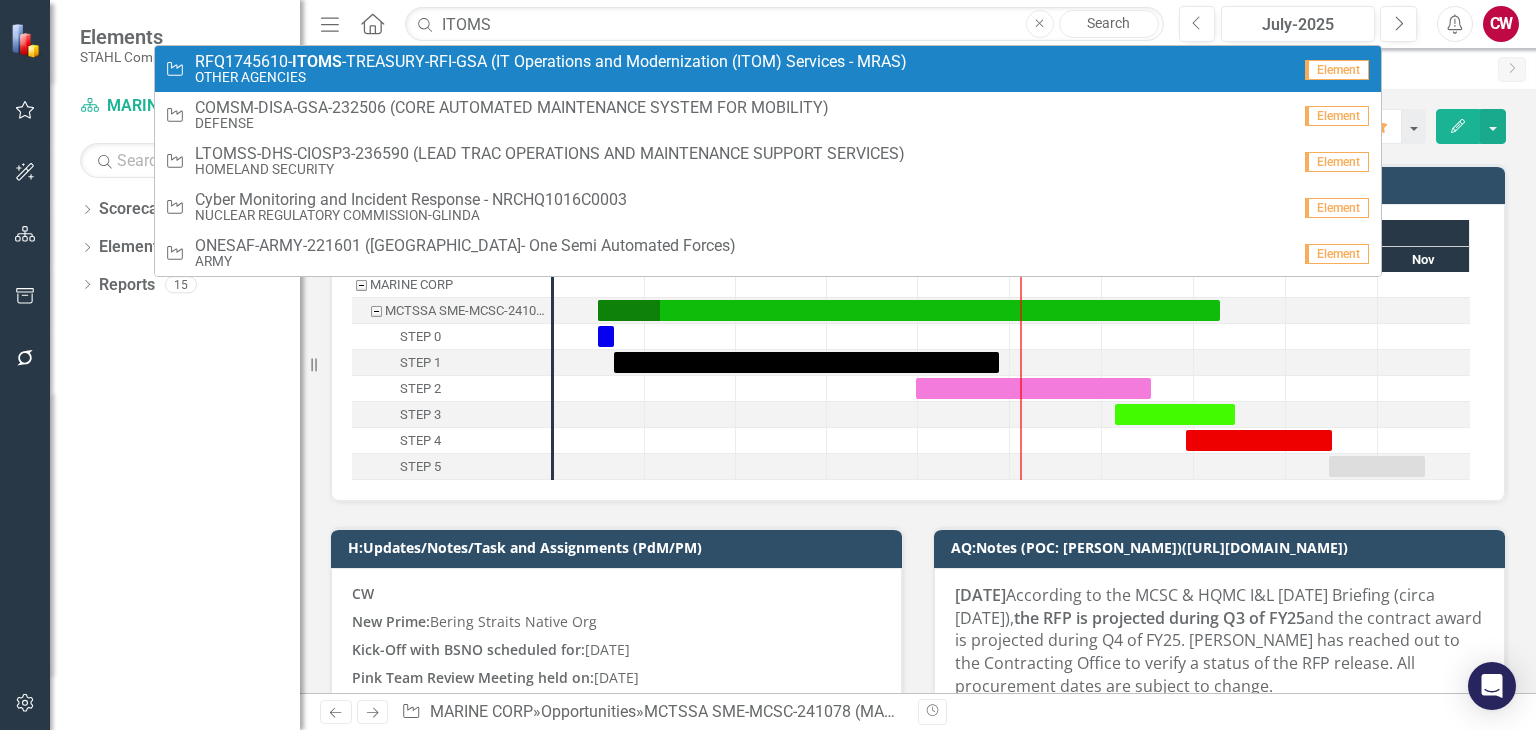 click on "OTHER AGENCIES" at bounding box center [551, 77] 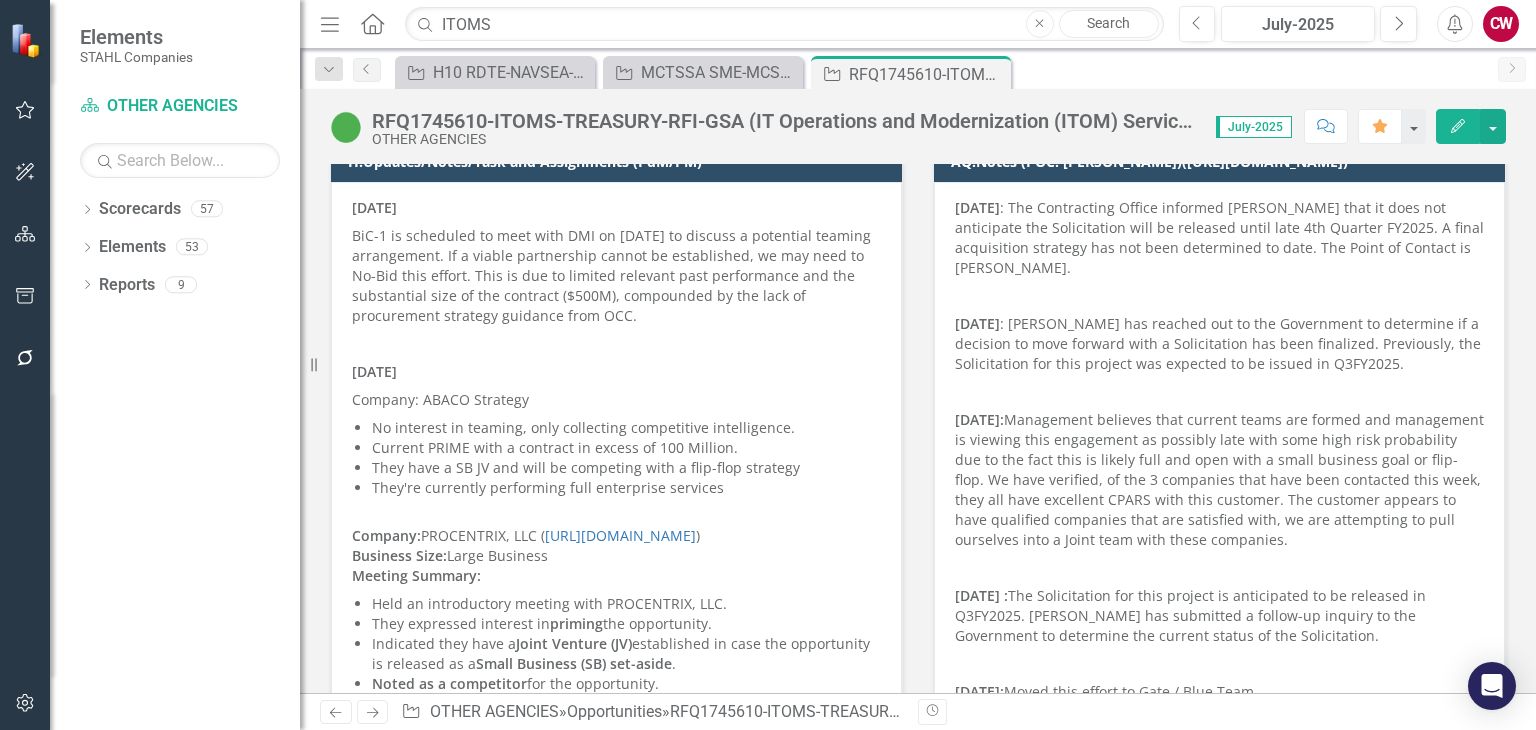 scroll, scrollTop: 300, scrollLeft: 0, axis: vertical 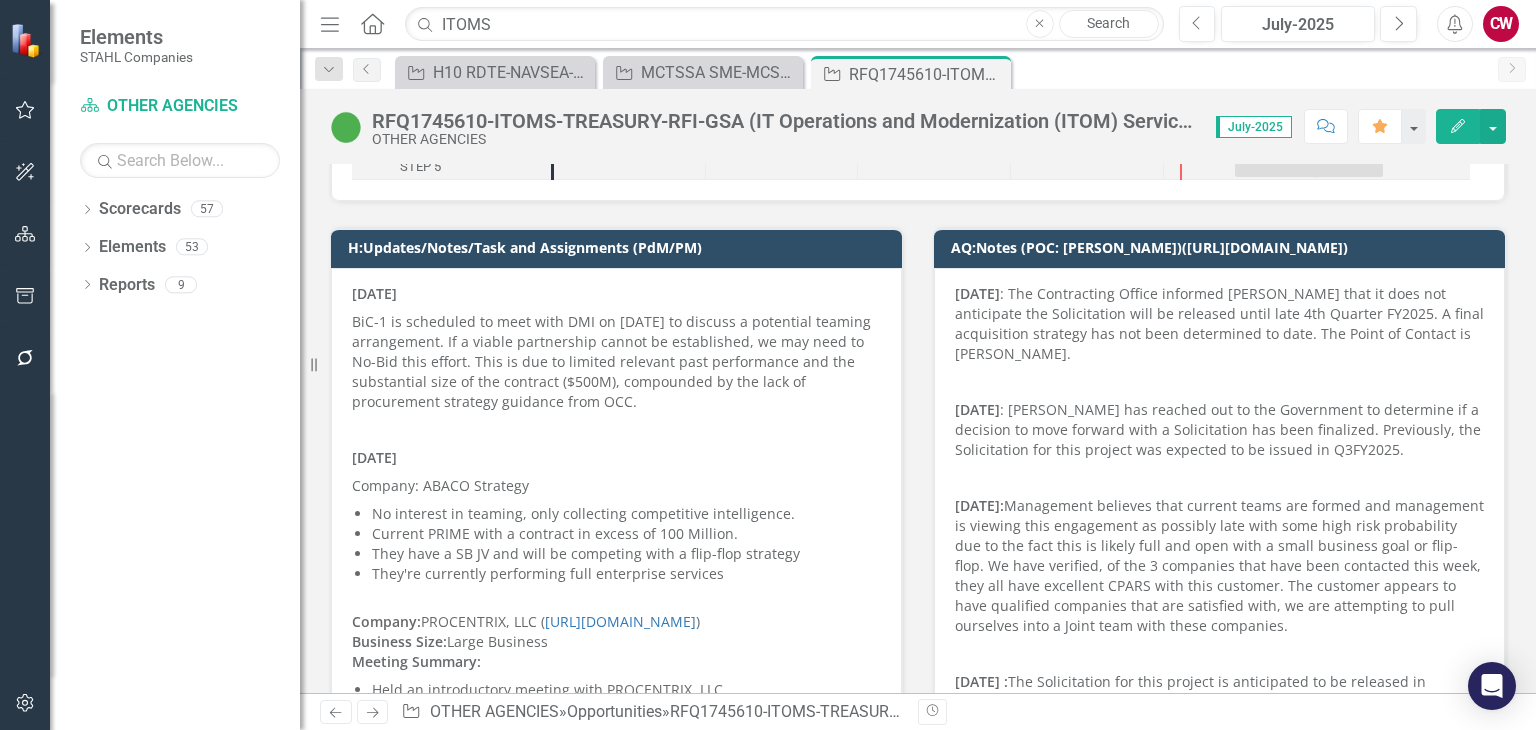 click on "BiC-1 is scheduled to meet with DMI on [DATE] to discuss a potential teaming arrangement. If a viable partnership cannot be established, we may need to No-Bid this effort. This is due to limited relevant past performance and the substantial size of the contract ($500M), compounded by the lack of procurement strategy guidance from OCC." at bounding box center (616, 362) 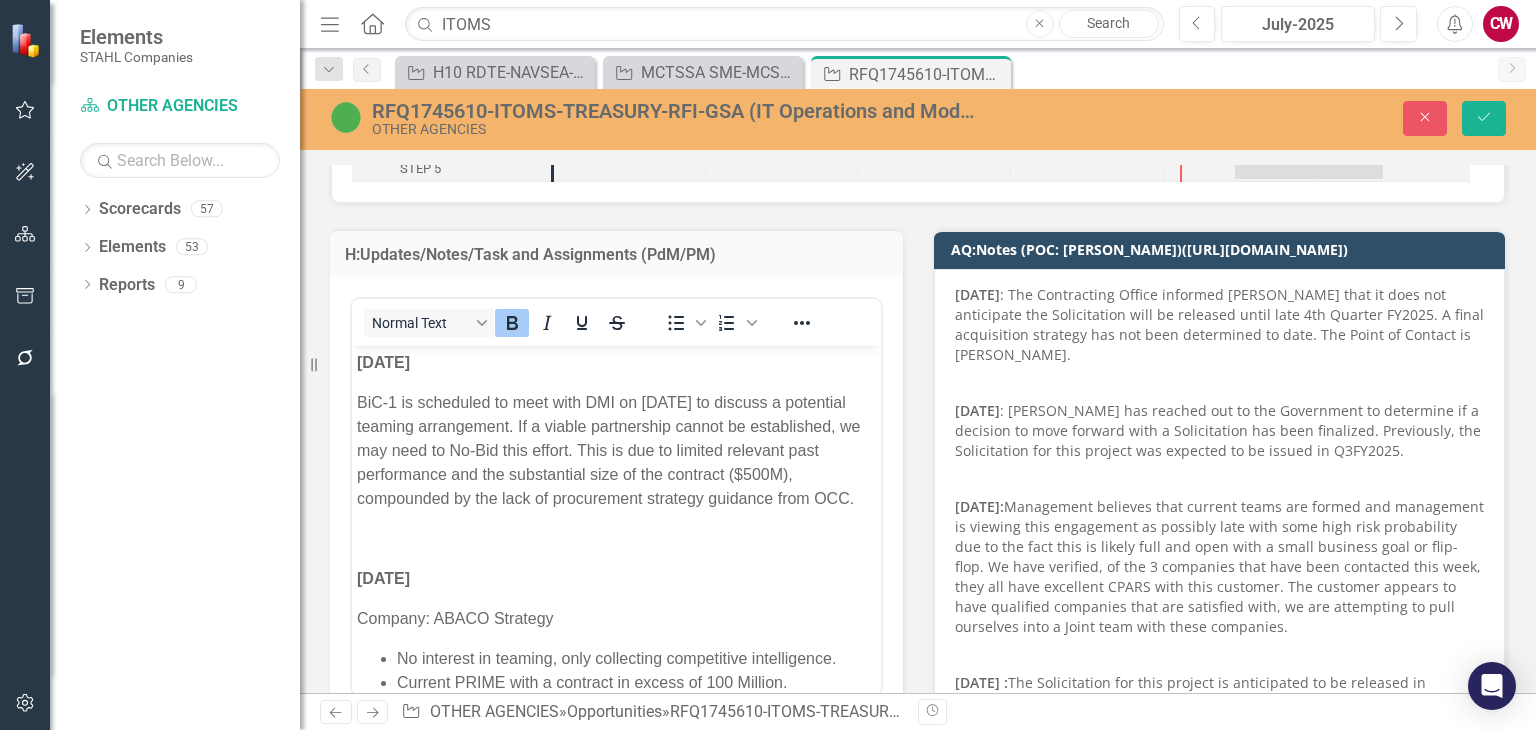 scroll, scrollTop: 0, scrollLeft: 0, axis: both 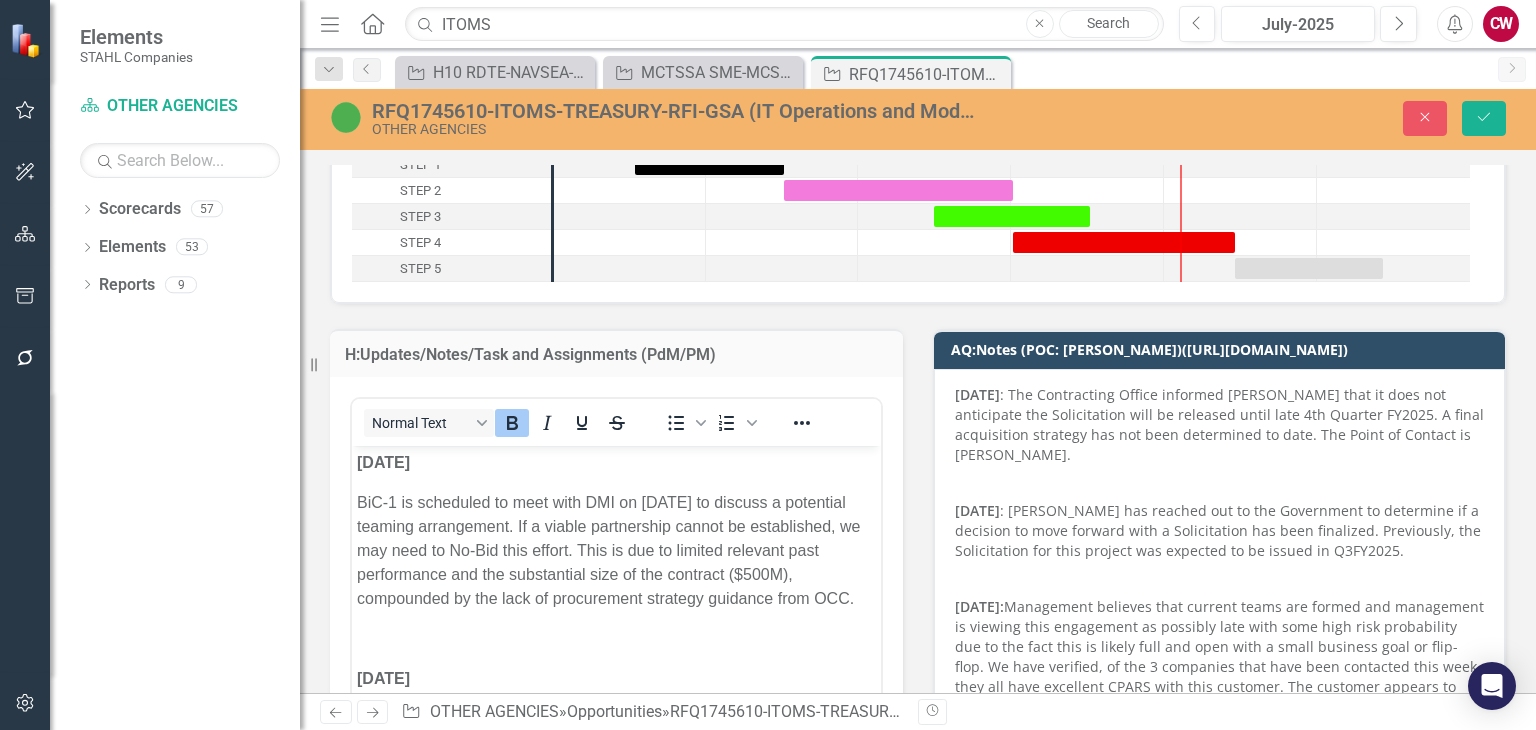 click on "[DATE]" at bounding box center [383, 462] 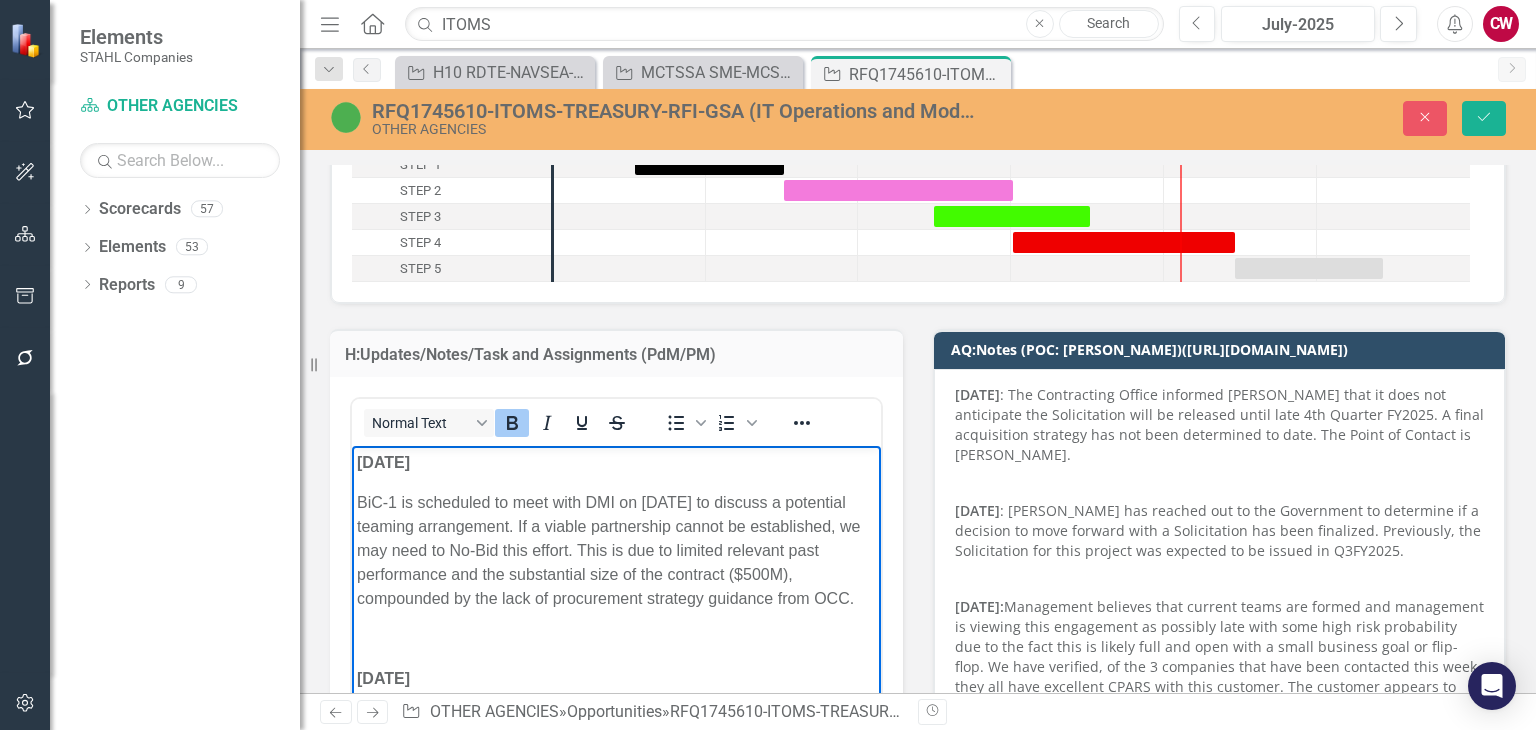type 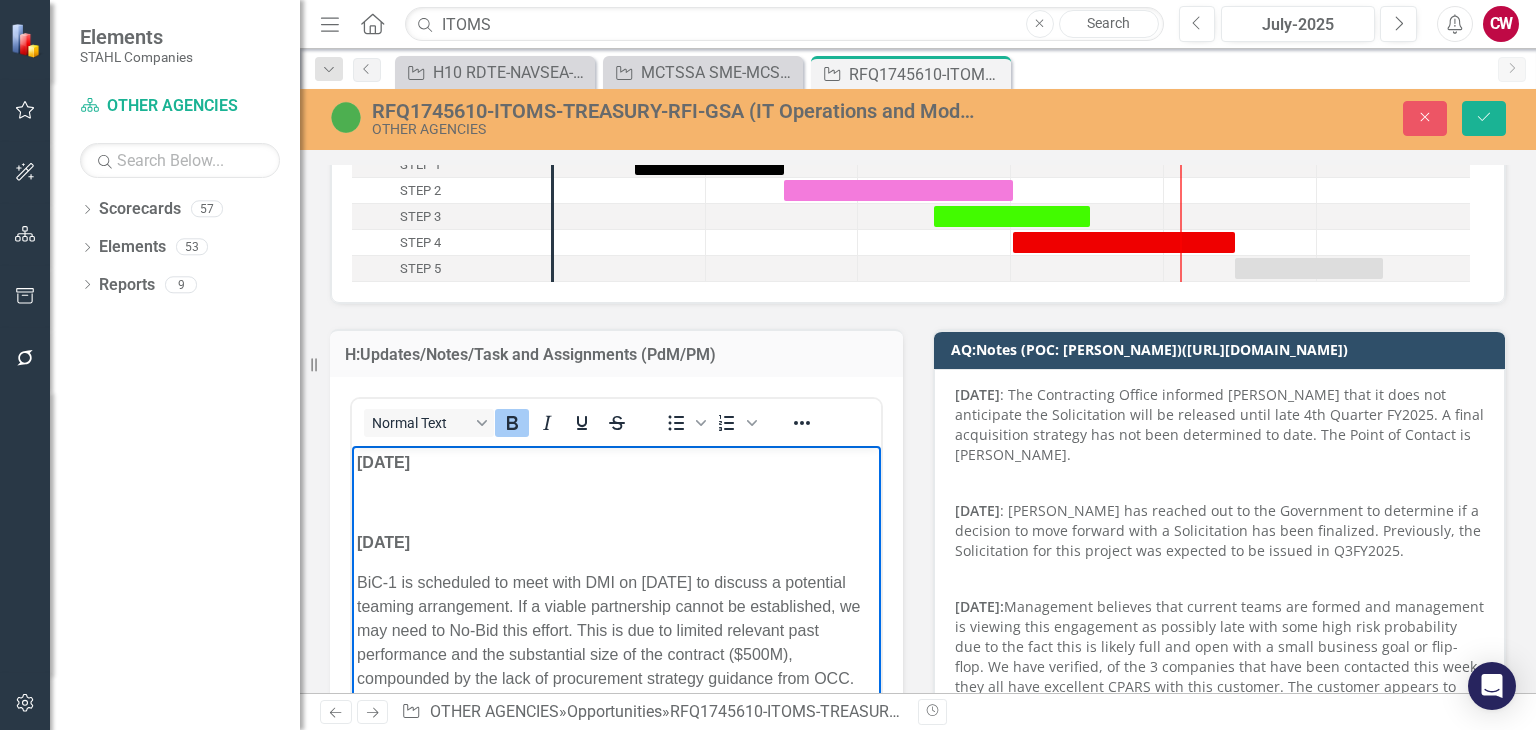 click at bounding box center [616, 503] 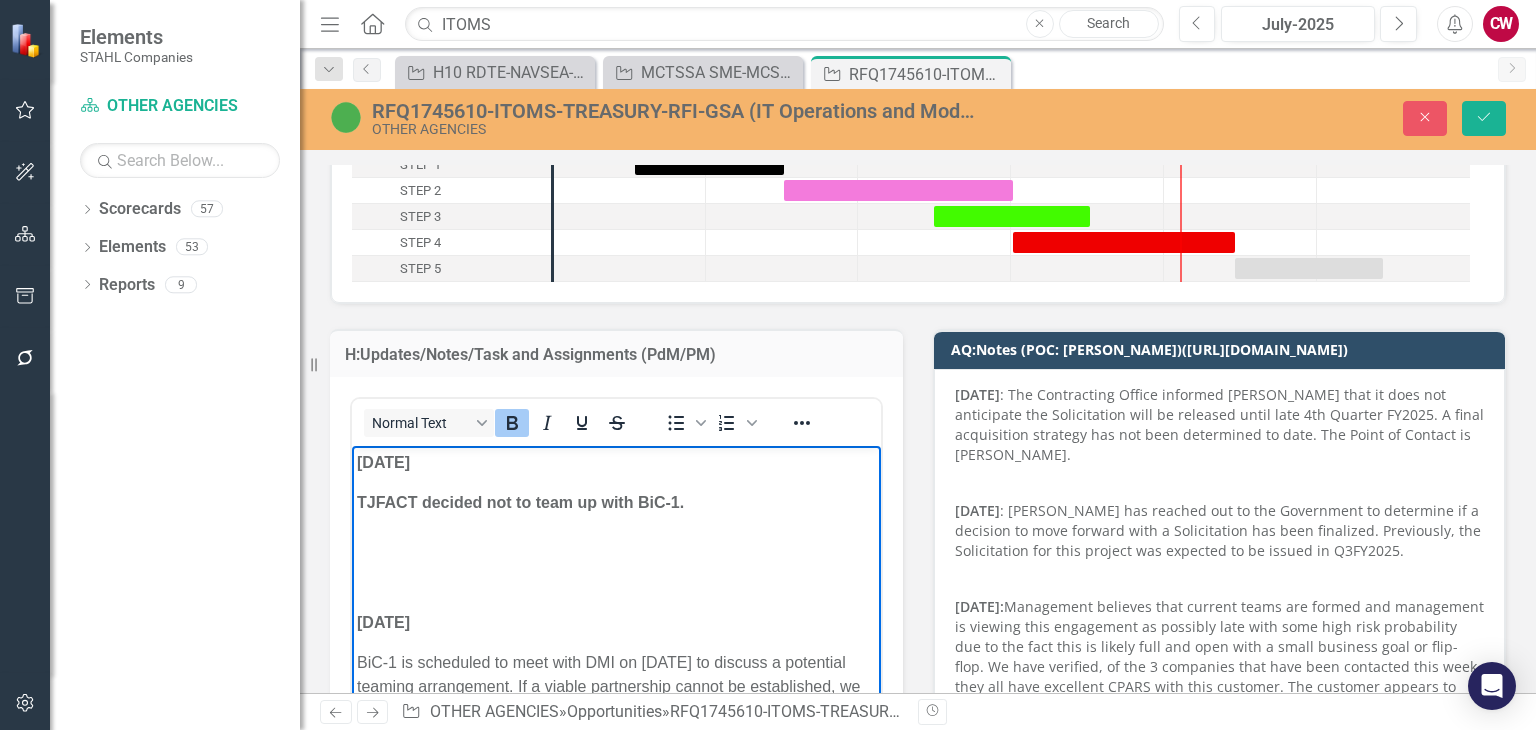 click on "TJFACT decided not to team up with BiC-1." at bounding box center [616, 503] 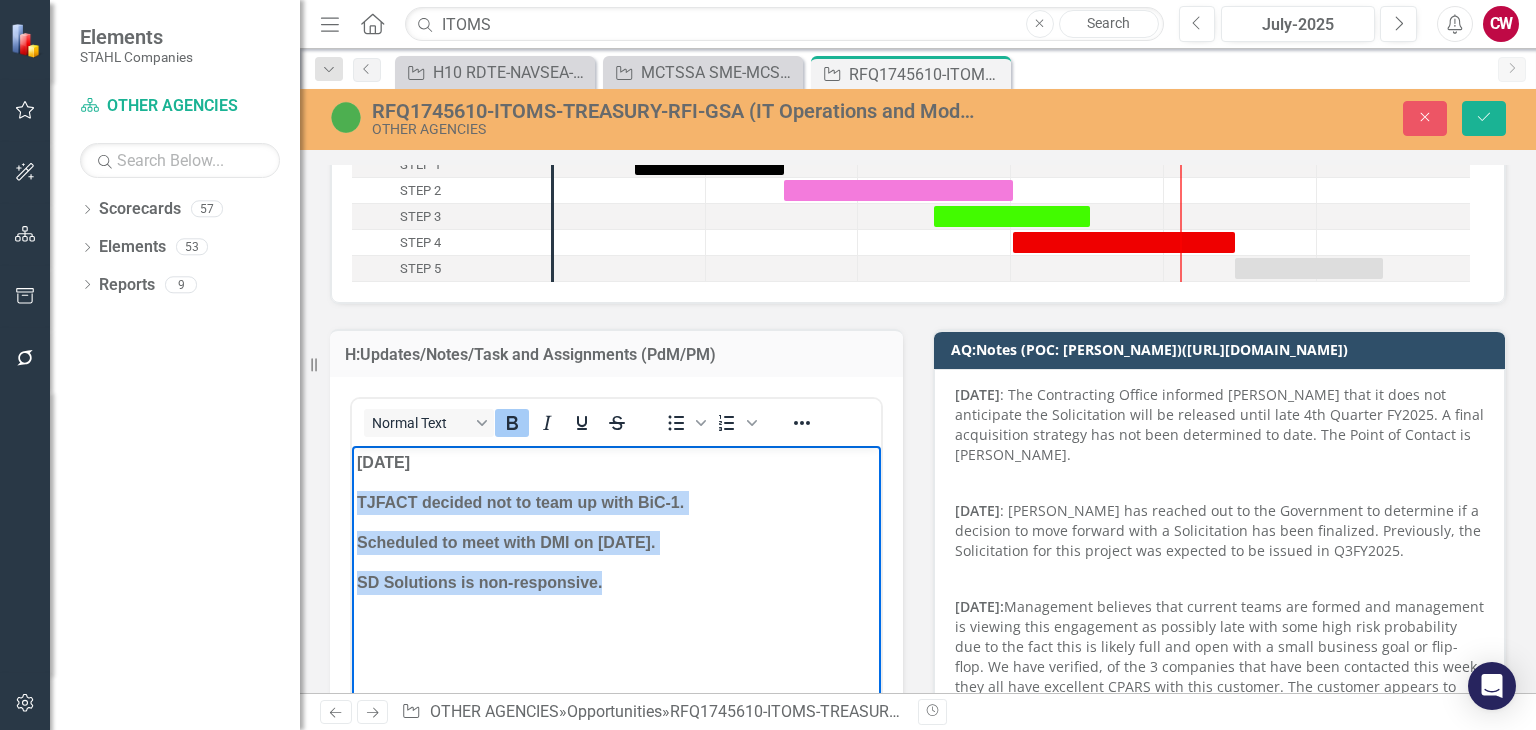 drag, startPoint x: 622, startPoint y: 582, endPoint x: 352, endPoint y: 506, distance: 280.49243 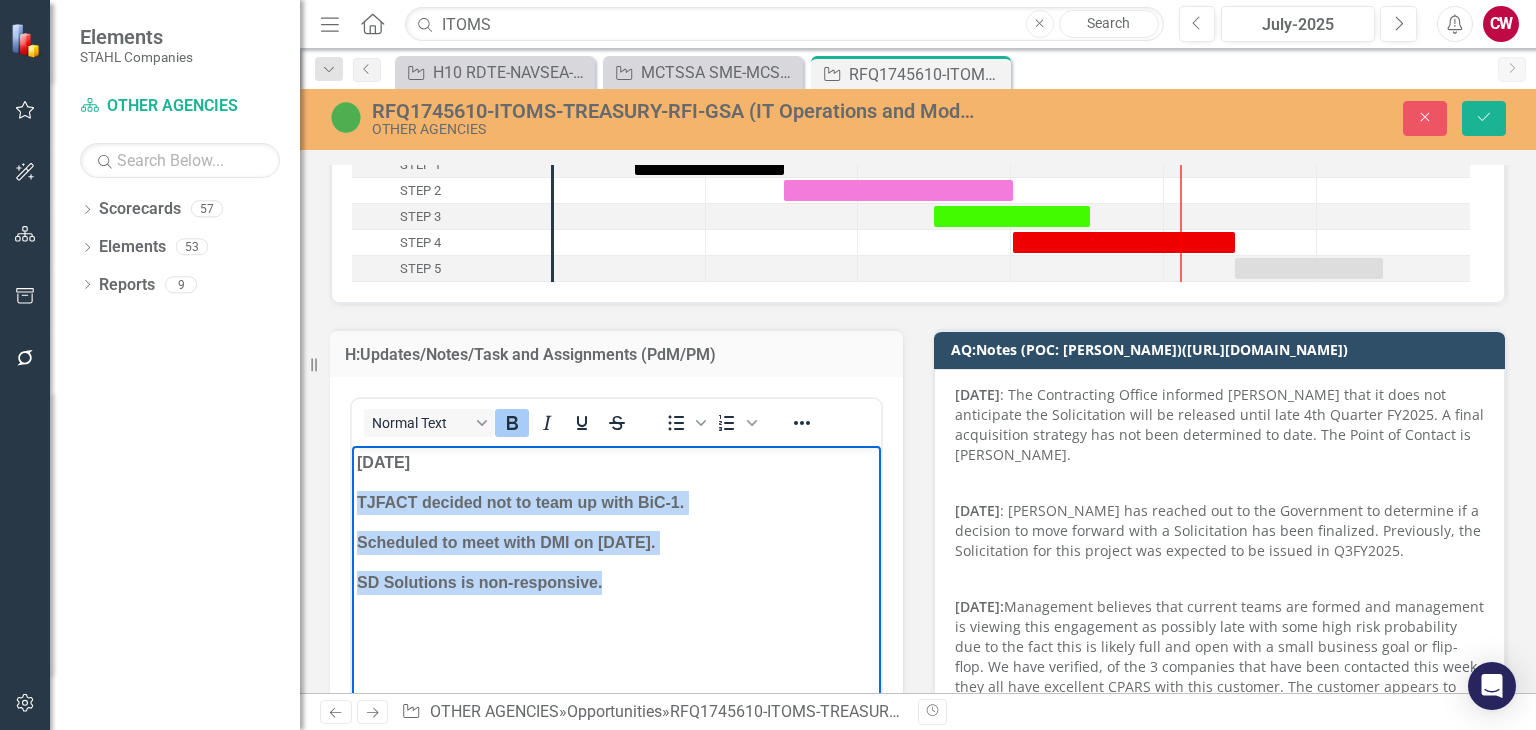 click on "[DATE] TJFACT decided not to team up with BiC-1. Scheduled to meet with DMI on [DATE]. SD Solutions is non-responsive. [DATE] BiC-1 is scheduled to meet with DMI on [DATE] to discuss a potential teaming arrangement. If a viable partnership cannot be established, we may need to No-Bid this effort. This is due to limited relevant past performance and the substantial size of the contract ($500M), compounded by the lack of procurement strategy guidance from OCC. [DATE] Company: ABACO Strategy No interest in teaming, only collecting competitive intelligence.  Current PRIME with a contract in excess of 100 Million.  They have a SB JV and will be competing with a flip-flop strategy They're currently performing full enterprise services Company:  PROCENTRIX, LLC ( [URL][DOMAIN_NAME] ) Business Size:  Large Business Meeting Summary: Held an introductory meeting with PROCENTRIX, LLC. They expressed interest in  priming  the opportunity. Indicated they have a  Joint Venture (JV) . Date:" at bounding box center [616, 1103] 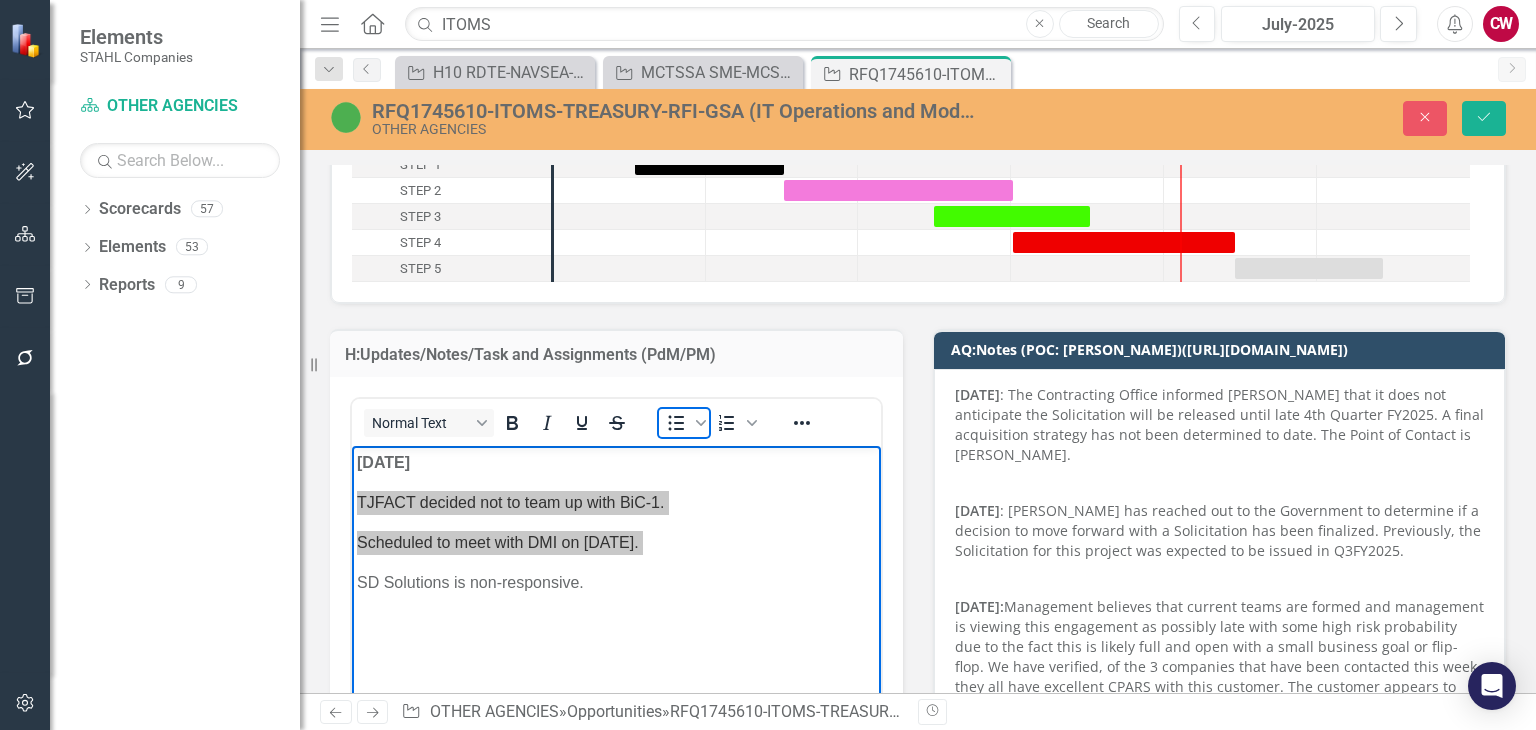 click 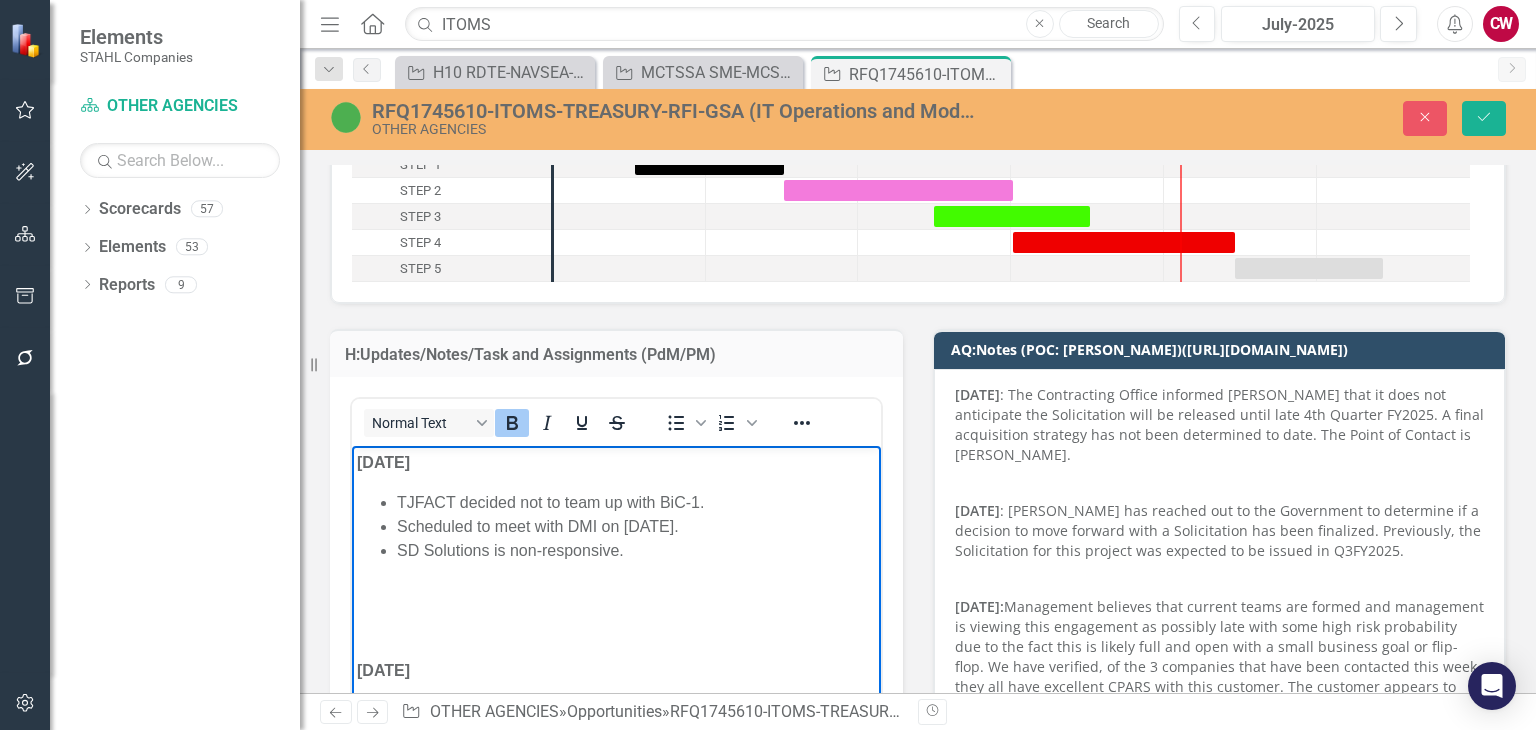 click at bounding box center (616, 631) 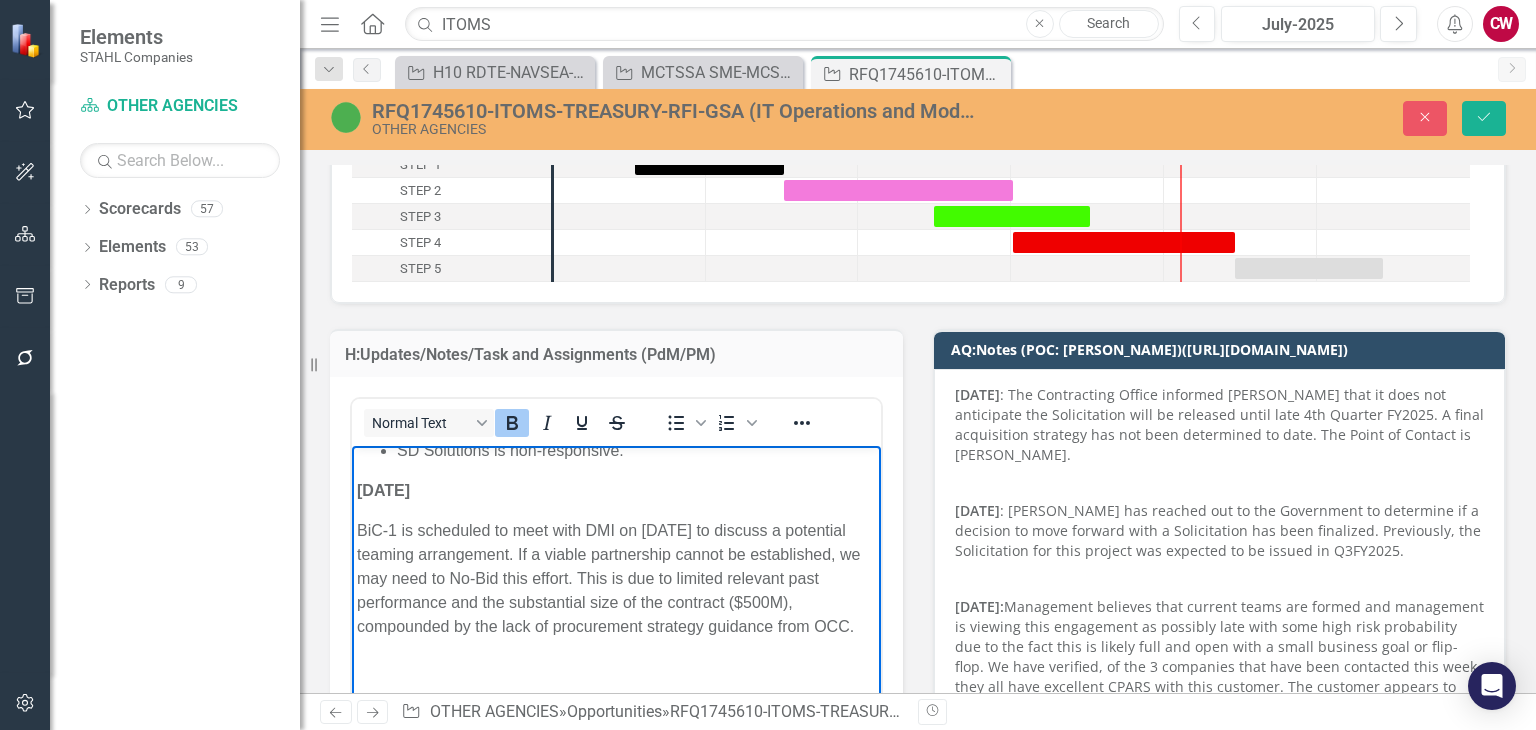 scroll, scrollTop: 200, scrollLeft: 0, axis: vertical 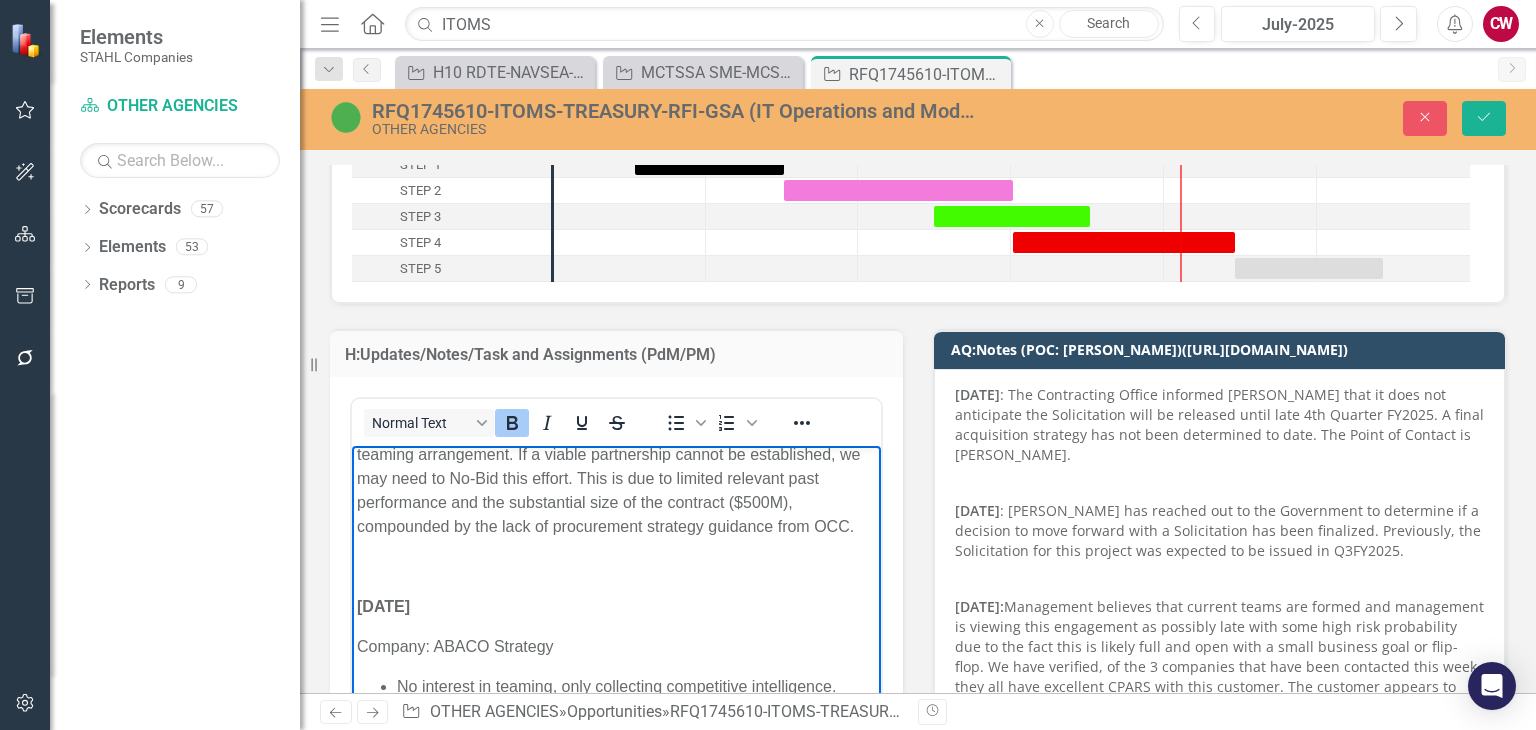 click on "[DATE] TJFACT decided not to team up with BiC-1. Scheduled to meet with DMI on [DATE]. SD Solutions is non-responsive. [DATE] BiC-1 is scheduled to meet with DMI on [DATE] to discuss a potential teaming arrangement. If a viable partnership cannot be established, we may need to No-Bid this effort. This is due to limited relevant past performance and the substantial size of the contract ($500M), compounded by the lack of procurement strategy guidance from OCC. [DATE] Company: ABACO Strategy No interest in teaming, only collecting competitive intelligence.  Current PRIME with a contract in excess of 100 Million.  They have a SB JV and will be competing with a flip-flop strategy They're currently performing full enterprise services Company:  PROCENTRIX, LLC ( [URL][DOMAIN_NAME] ) Business Size:  Large Business Meeting Summary: Held an introductory meeting with PROCENTRIX, LLC. They expressed interest in  priming  the opportunity. Indicated they have a  Joint Venture (JV) . Date:" at bounding box center [616, 847] 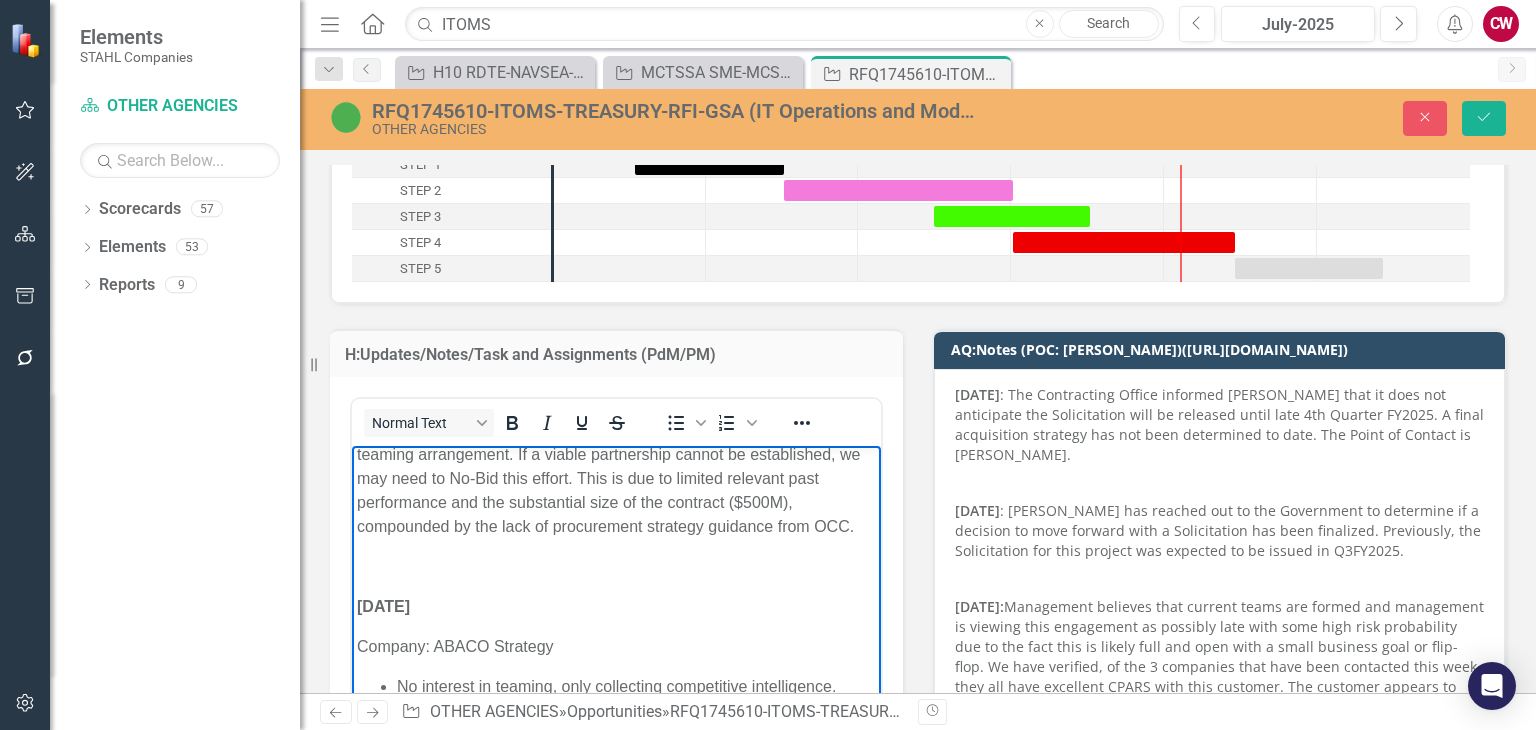 click at bounding box center (616, 567) 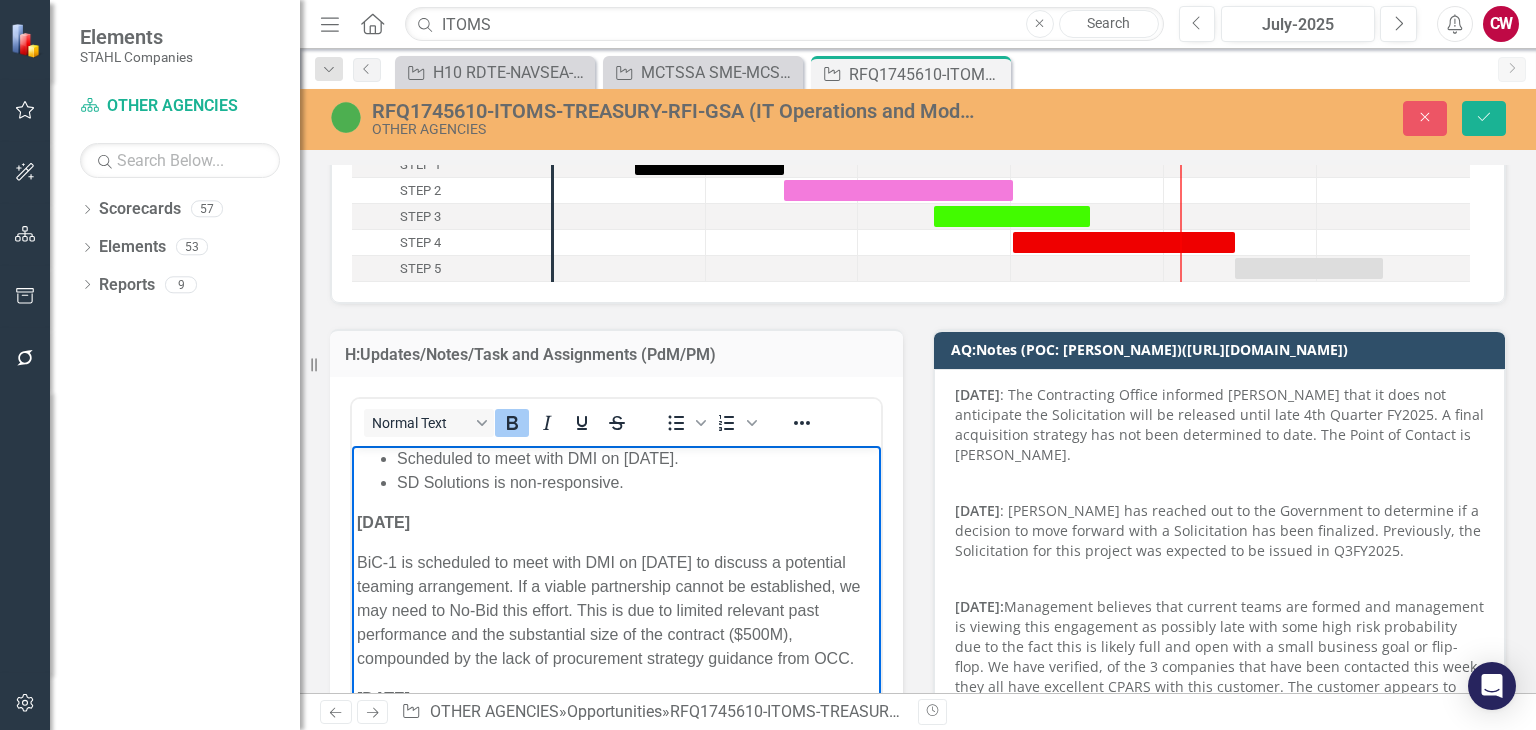 scroll, scrollTop: 0, scrollLeft: 0, axis: both 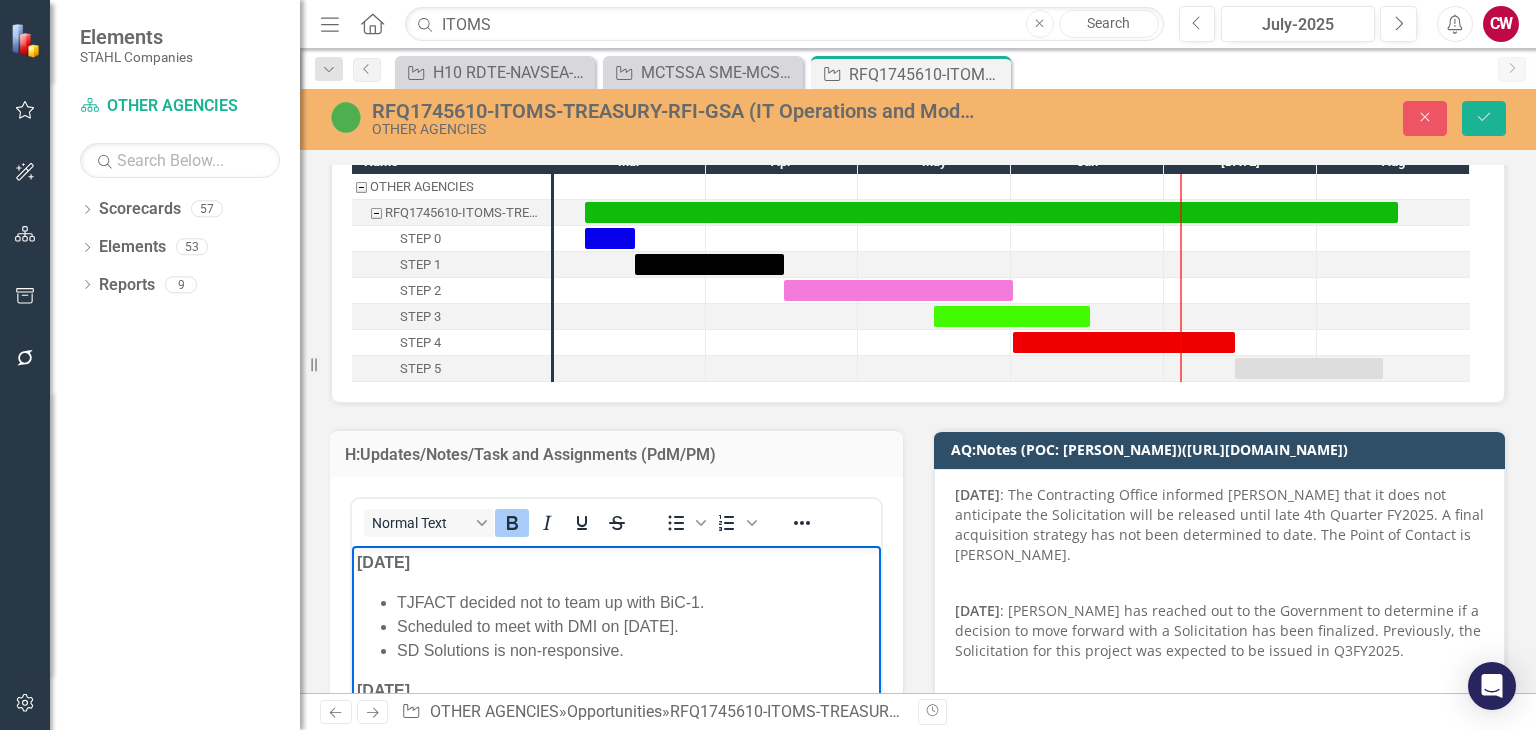 click on "[DATE]" at bounding box center [616, 563] 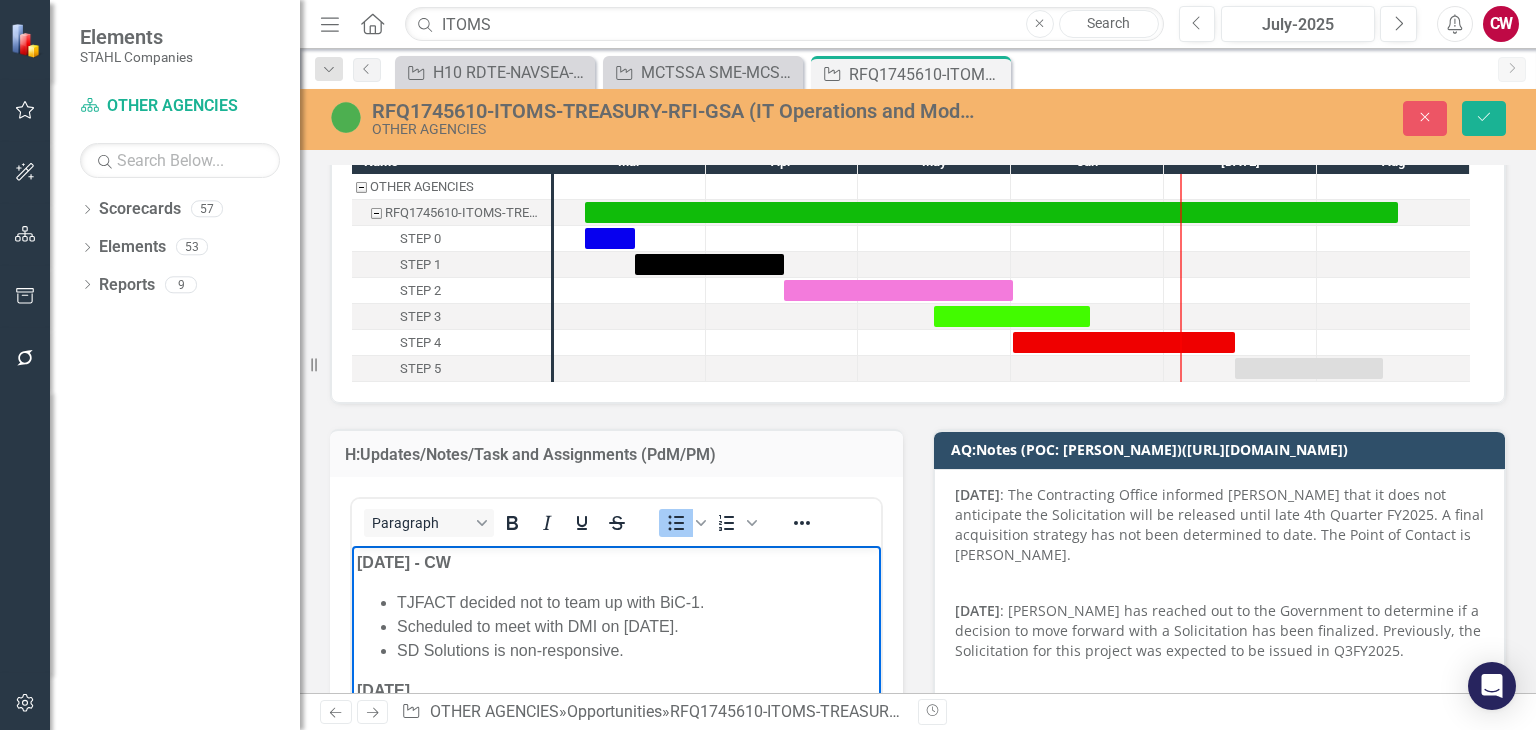 click on "SD Solutions is non-responsive." at bounding box center [636, 651] 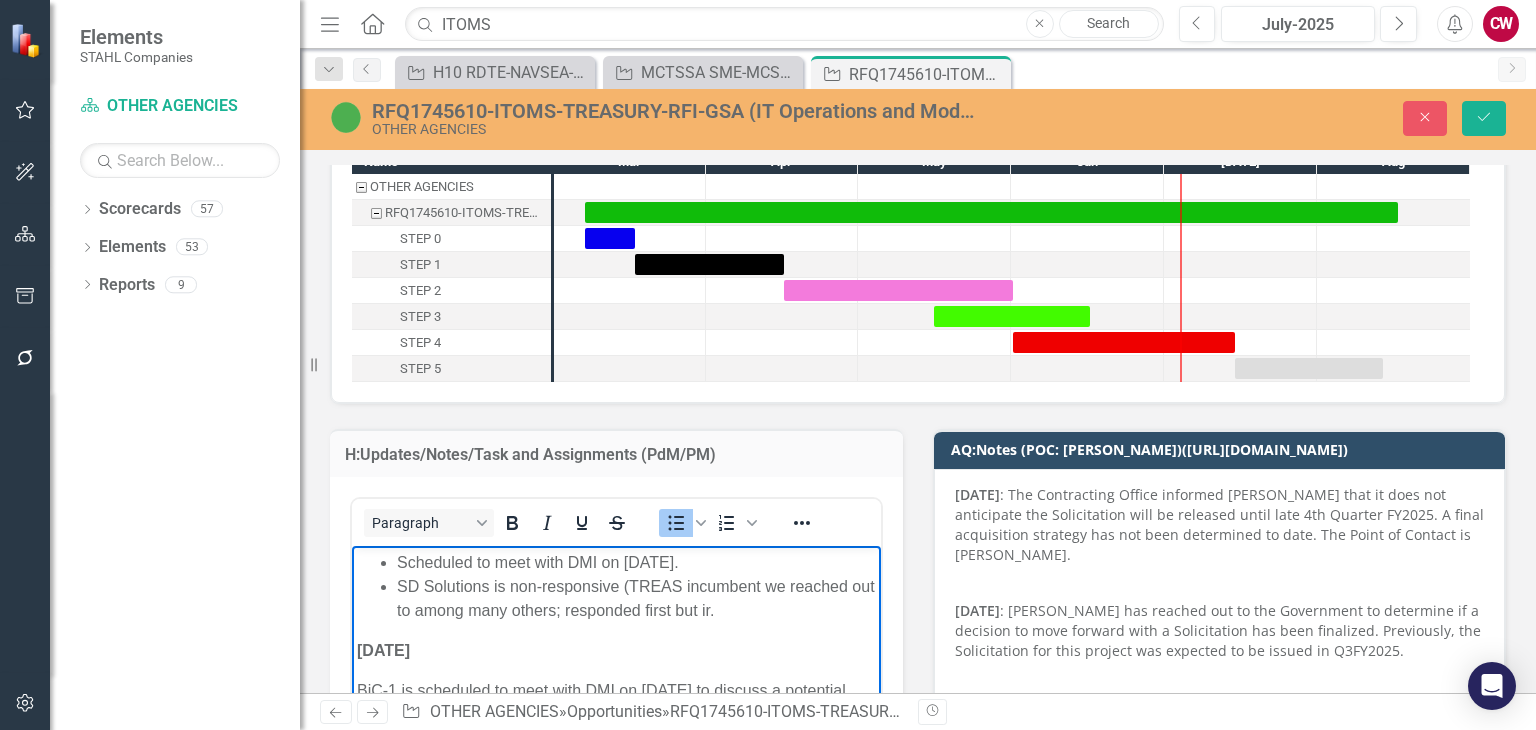 scroll, scrollTop: 100, scrollLeft: 0, axis: vertical 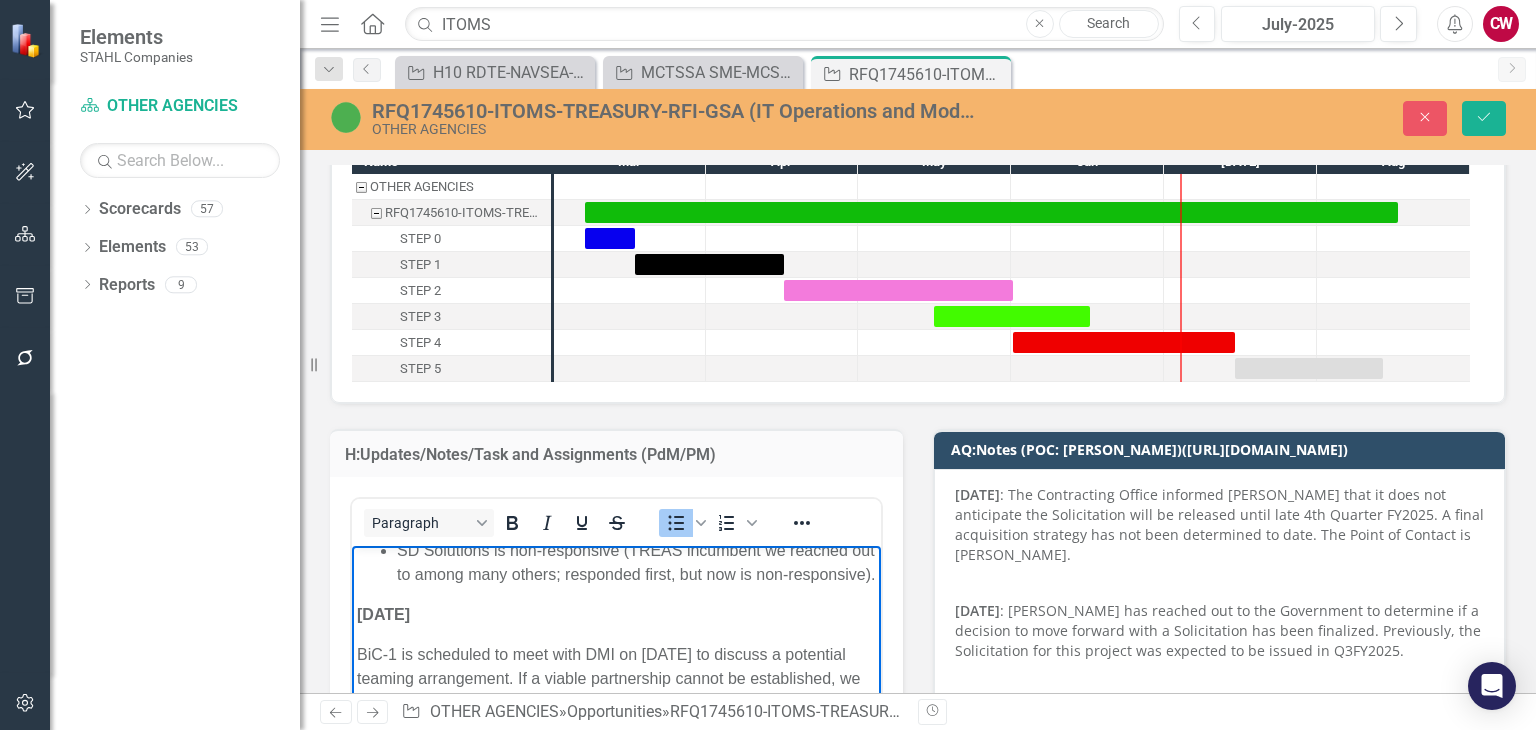 click on "SD Solutions is non-responsive (TREAS incumbent we reached out to among many others; responded first, but now is non-responsive)." at bounding box center (636, 563) 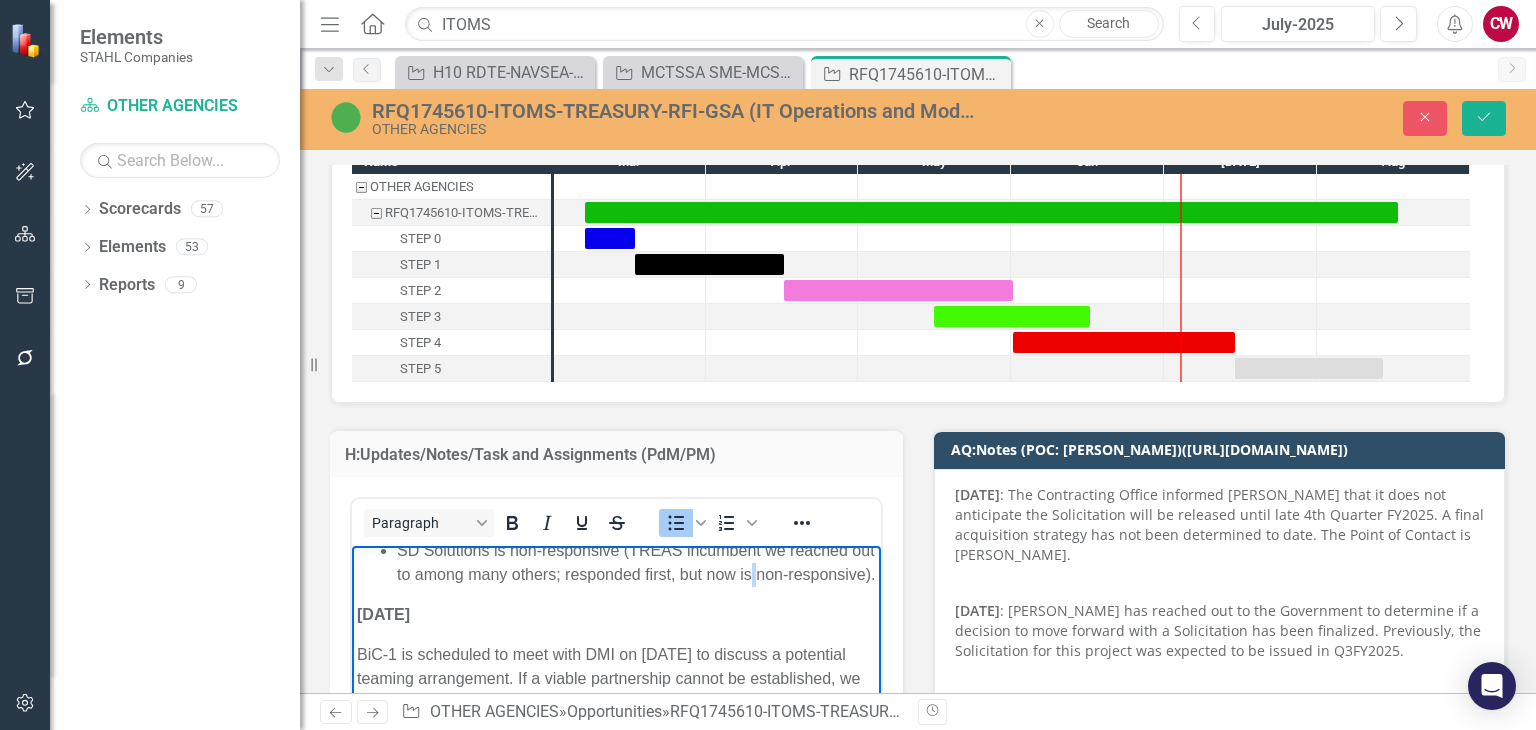 click on "SD Solutions is non-responsive (TREAS incumbent we reached out to among many others; responded first, but now is non-responsive)." at bounding box center [636, 563] 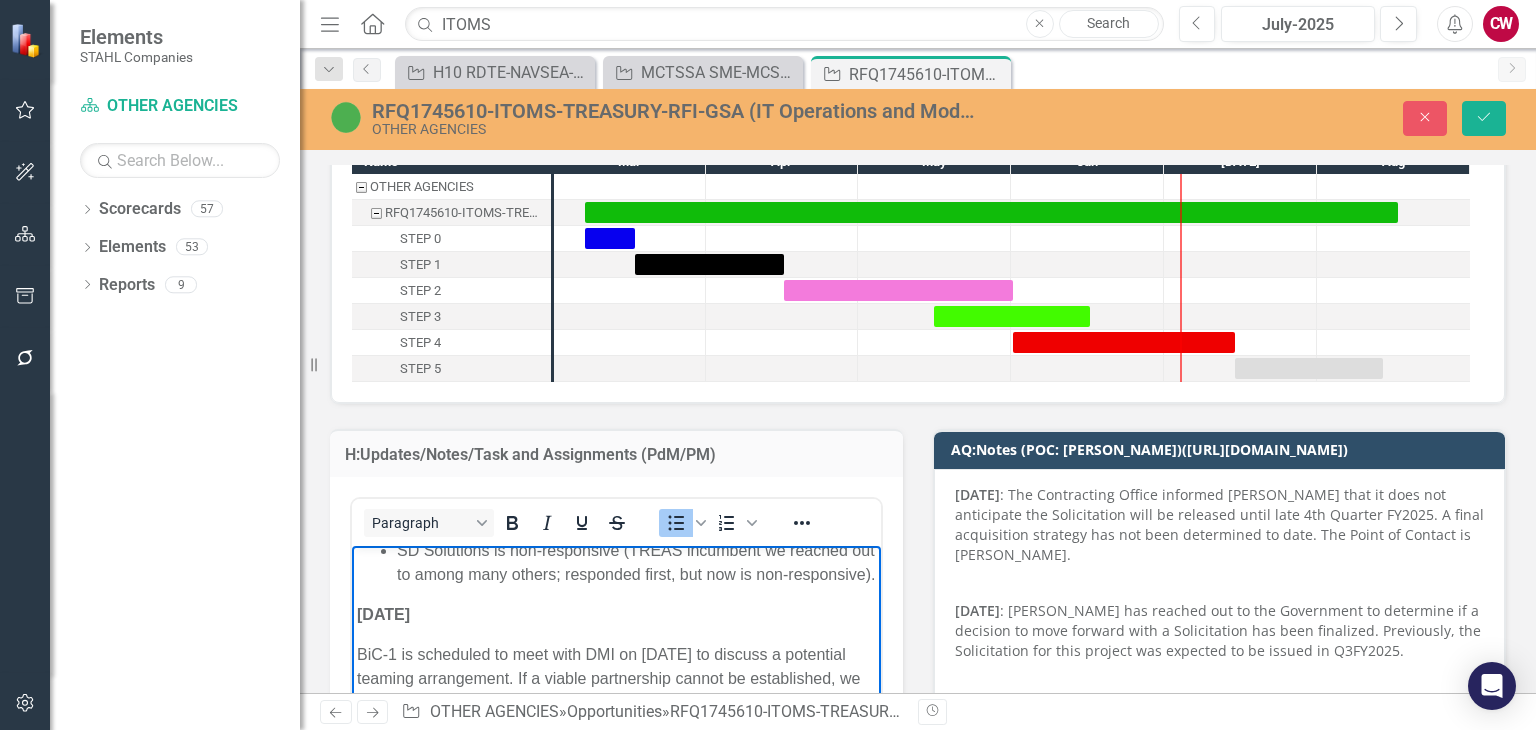click on "SD Solutions is non-responsive (TREAS incumbent we reached out to among many others; responded first, but now is non-responsive)." at bounding box center [636, 563] 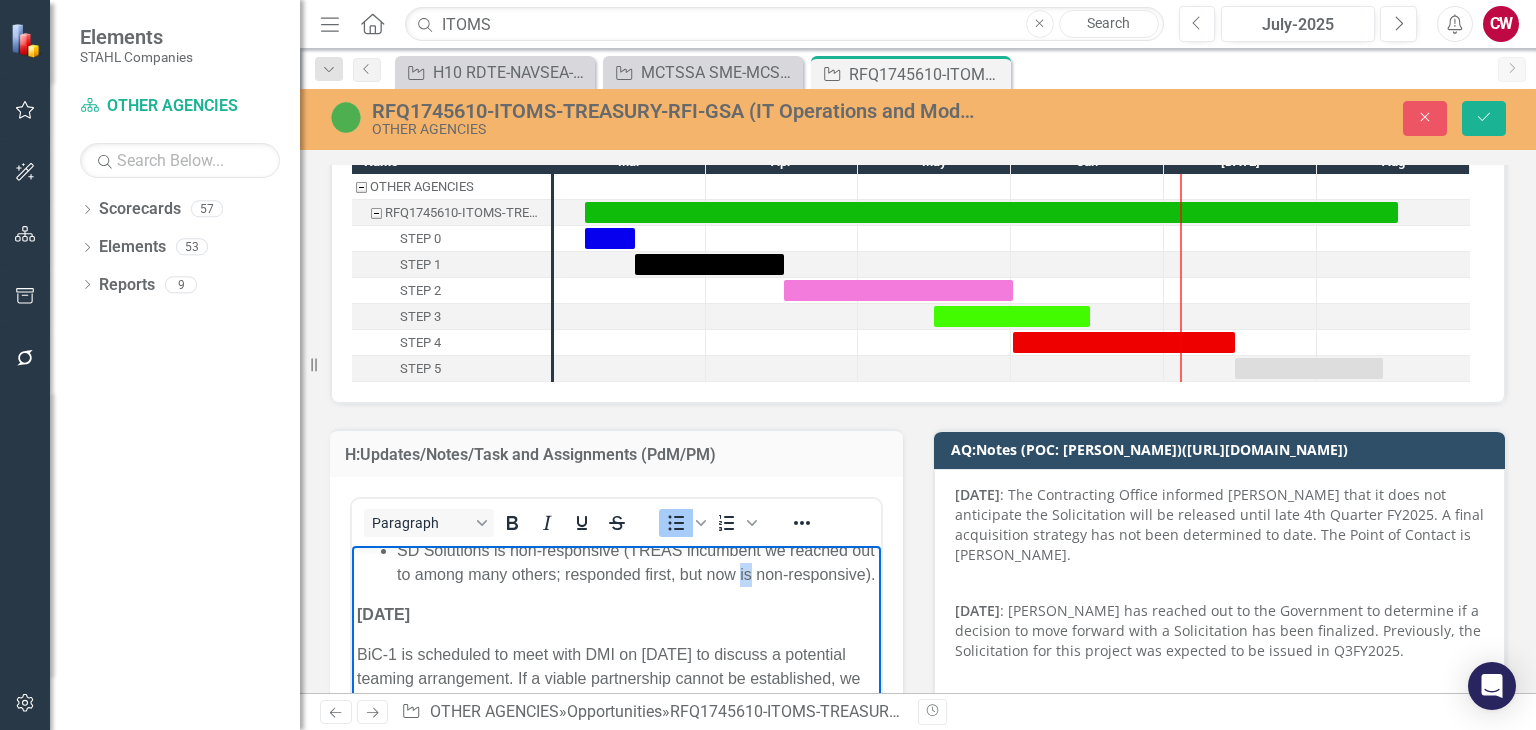 click on "SD Solutions is non-responsive (TREAS incumbent we reached out to among many others; responded first, but now is non-responsive)." at bounding box center (636, 563) 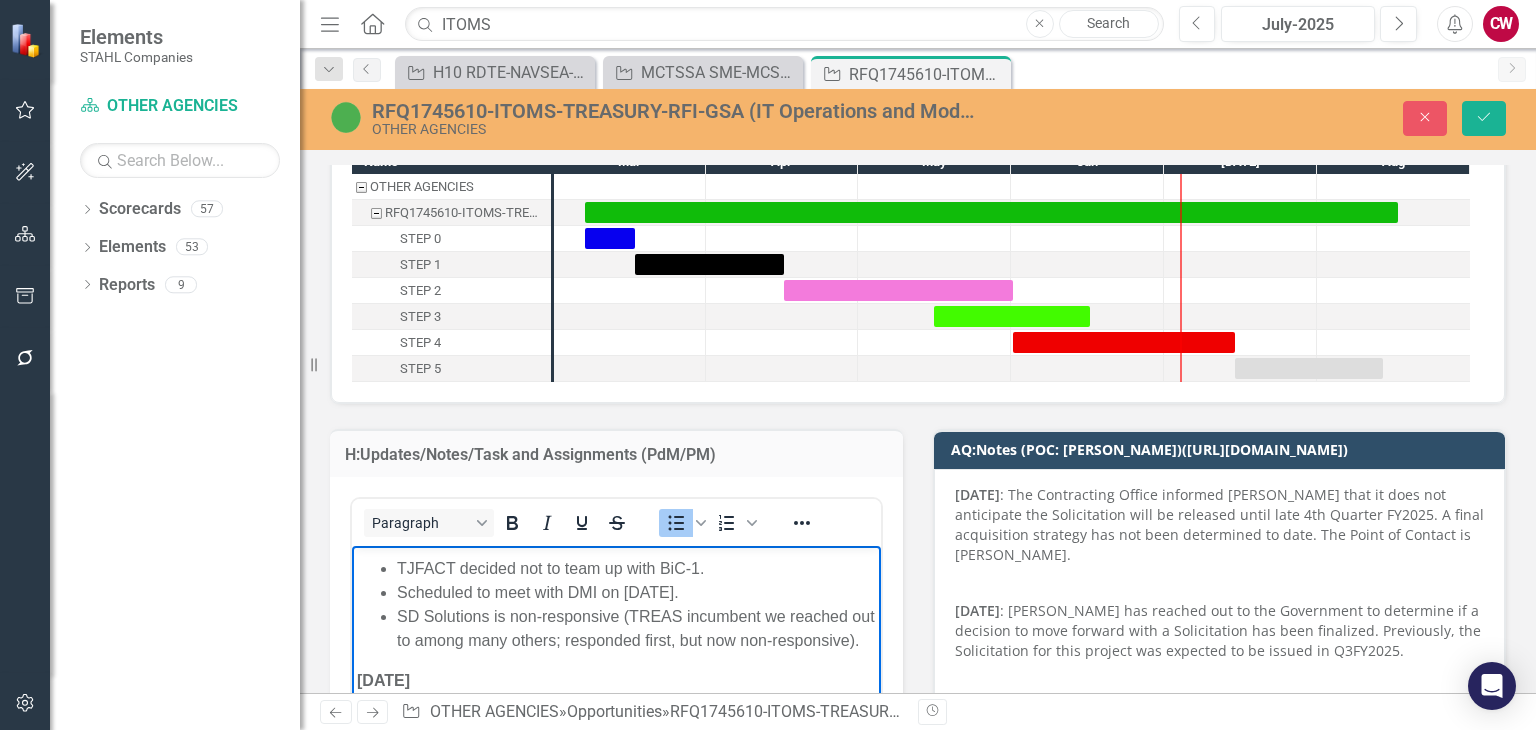 scroll, scrollTop: 0, scrollLeft: 0, axis: both 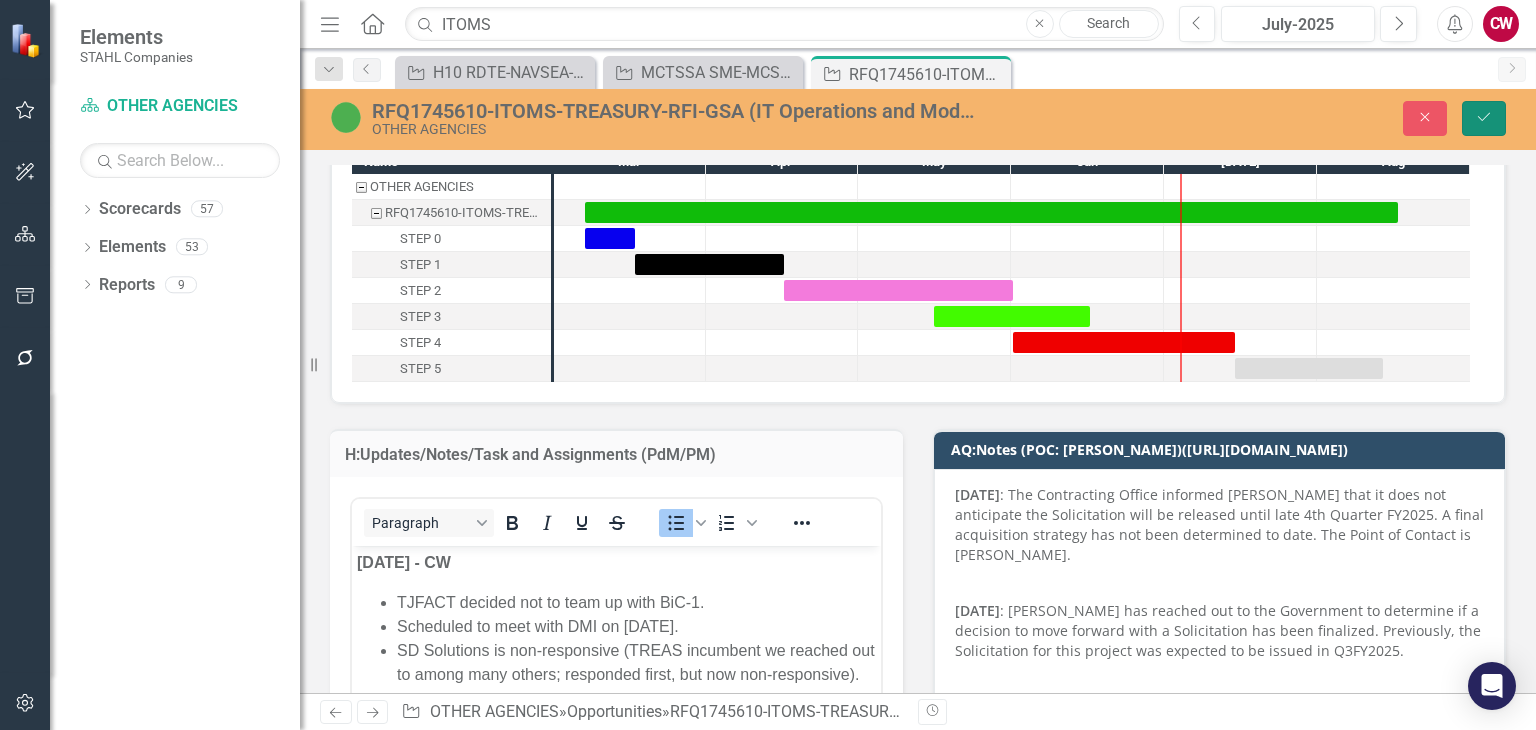 click on "Save" 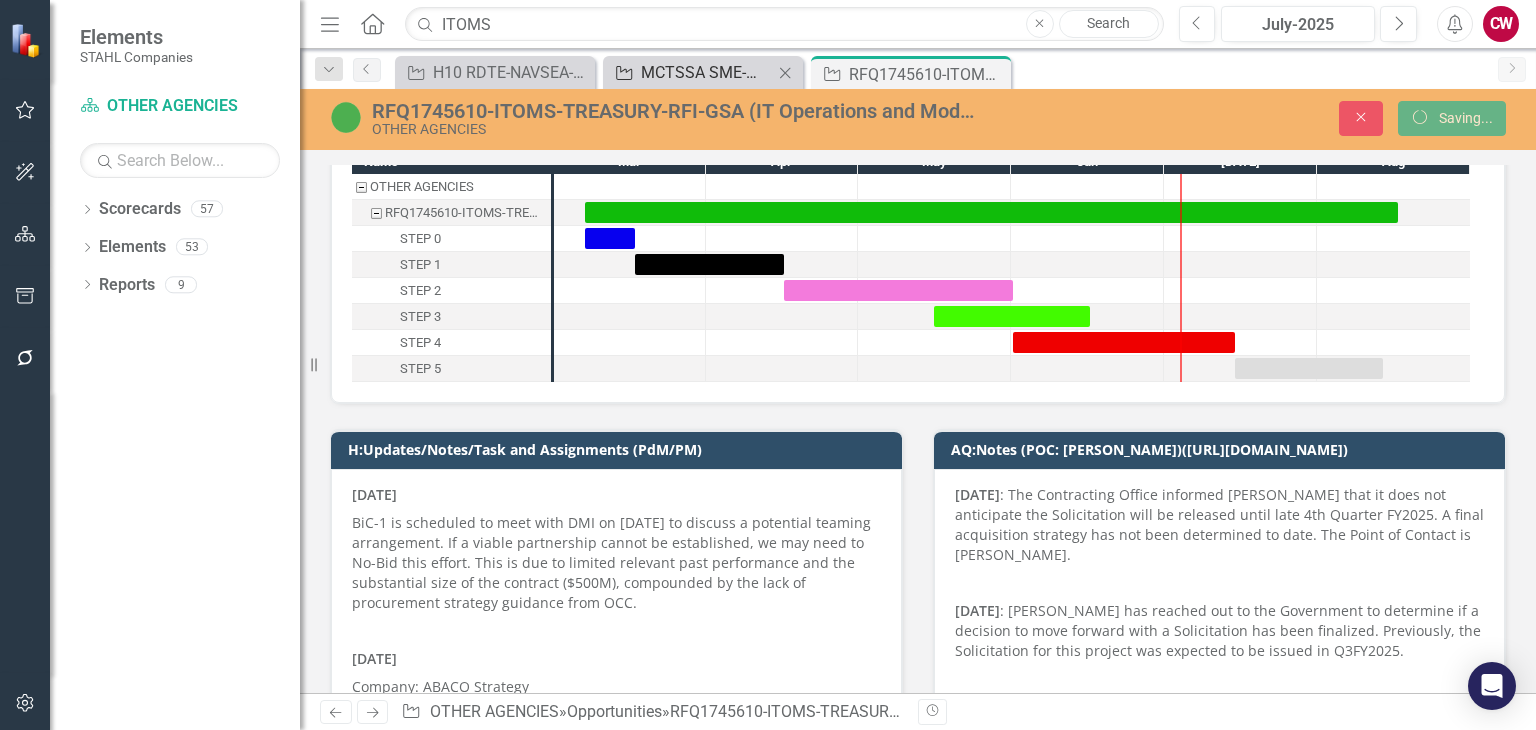click on "MCTSSA SME-MCSC-241078 (MARINE CORPS TACTICAL SYSTEMS SUPPORT ACTIVITY SUBJECT MATTER EXPERTS)" at bounding box center [707, 72] 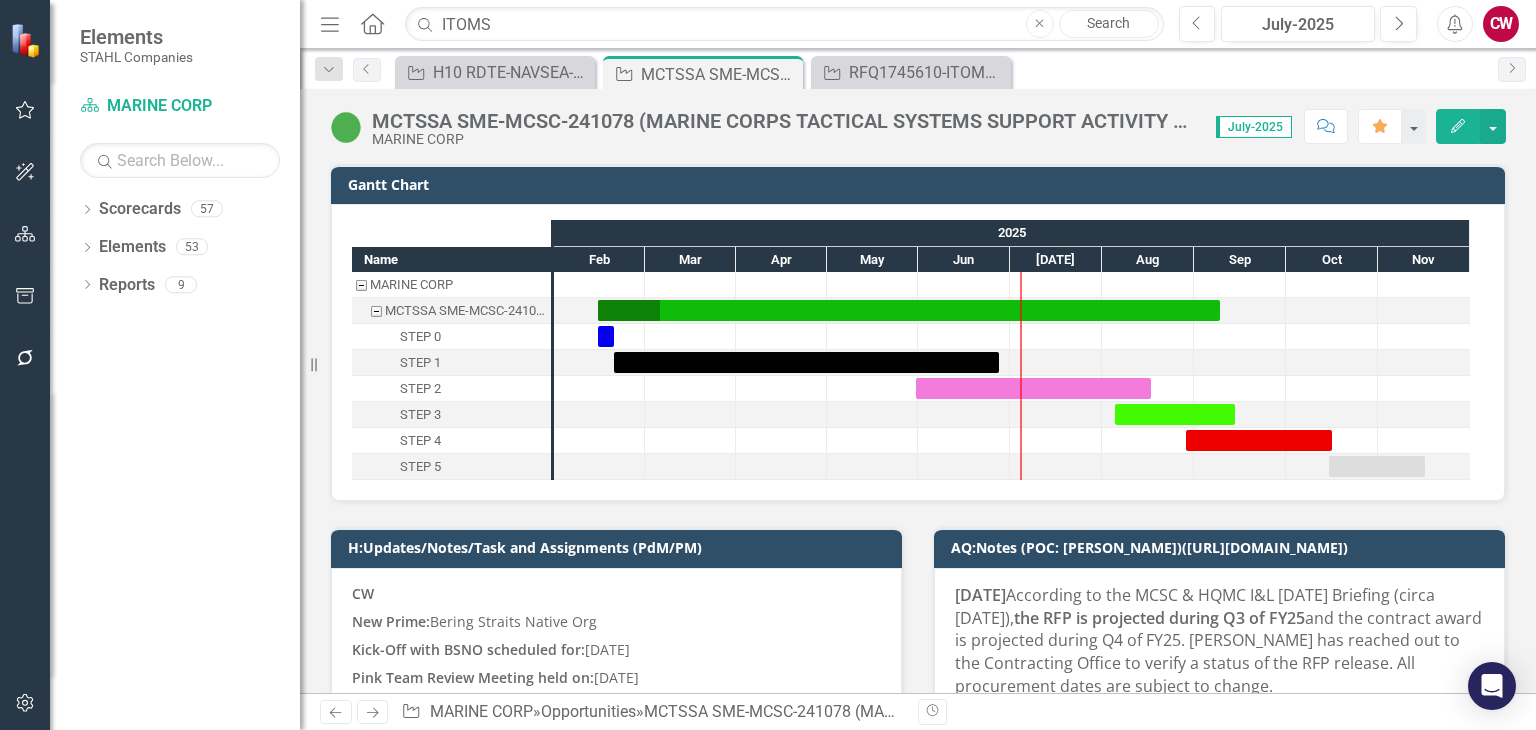 click on "Infosmart Technologies" at bounding box center [442, 814] 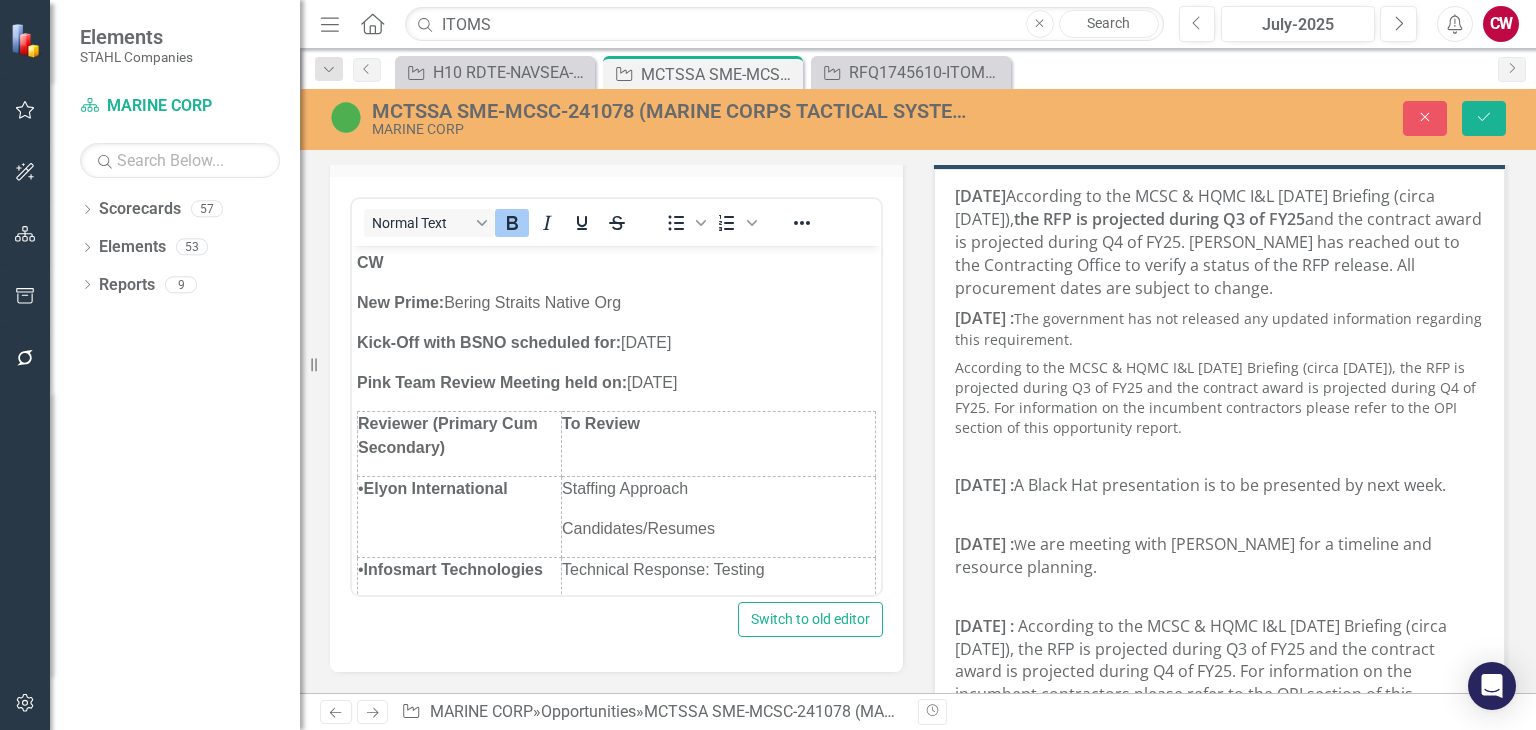 scroll, scrollTop: 0, scrollLeft: 0, axis: both 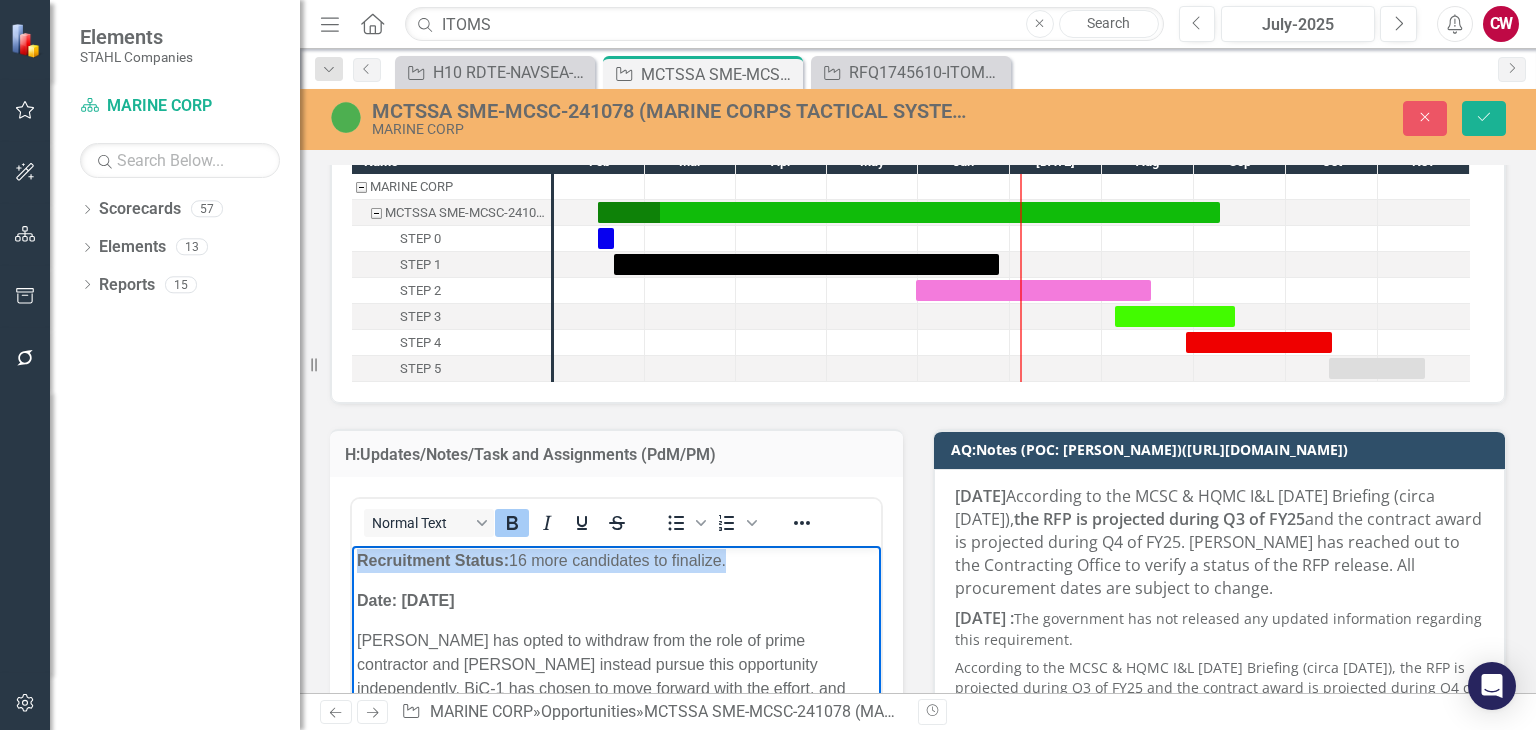 drag, startPoint x: 361, startPoint y: 594, endPoint x: 742, endPoint y: 614, distance: 381.52457 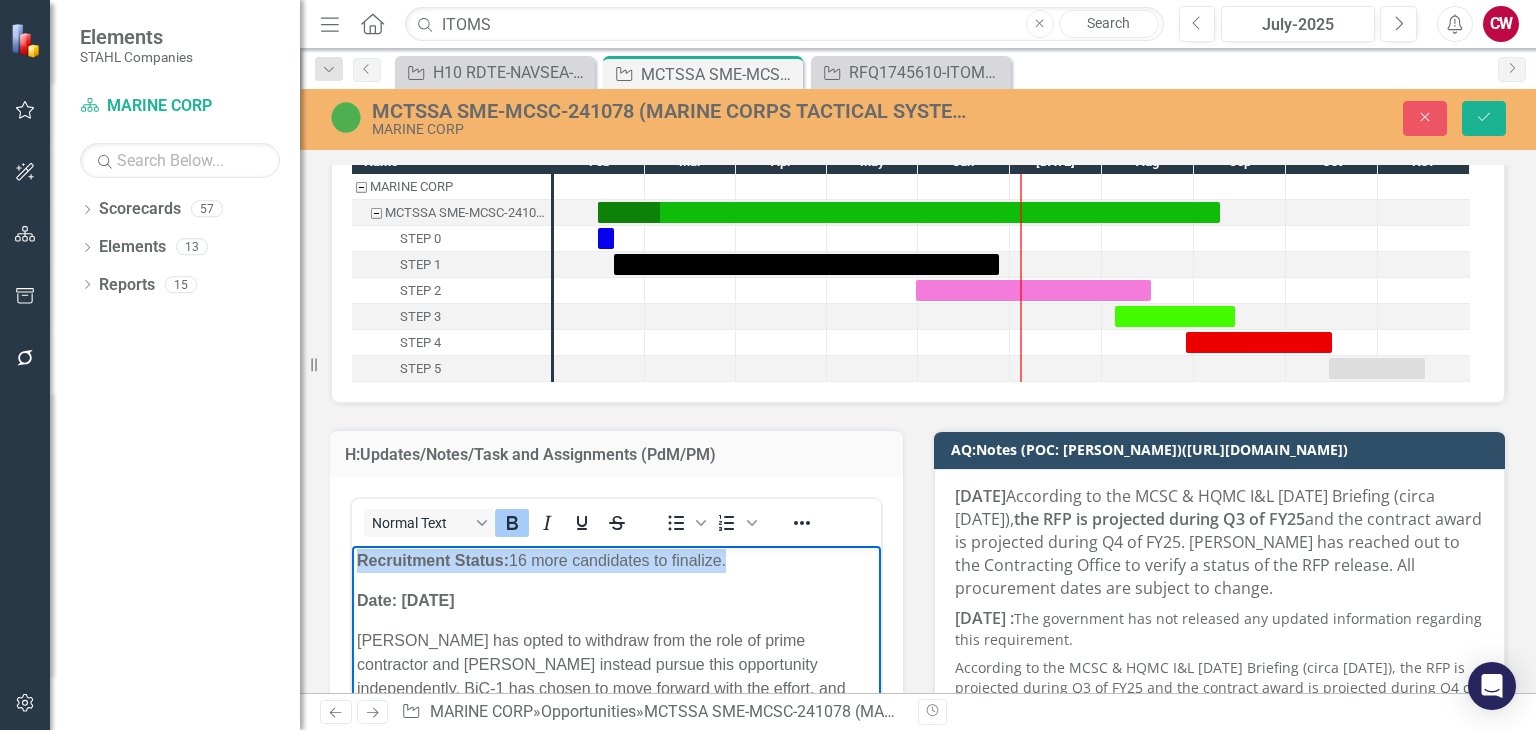 click on "CW New Prime:  Bering Straits Native Org Kick-Off with BSNO scheduled for:  [DATE] Pink Team Review Meeting held on:  [DATE] Reviewer (Primary Cum Secondary) To Review •         Elyon International Staffing Approach Candidates/Resumes •         Infosmart Technologies Technical Response: Testing •         ASRI Technical Response:  Amphibious and Ground T&E SMEs •         Veteran Engineering & Technology Technical Response: C5ISR System SMEs Management Approach Deadline to submit the reviewed sections with comments and feedback (with track changes turned on), along with the Assessment and Review forms, is  [DATE] . Recruitment Status:  16 more candidates to finalize. Date: [DATE] [PERSON_NAME] has opted to withdraw from the role of prime contractor and will instead pursue this opportunity independently. BiC-1 has chosen to move forward with the effort, and [PERSON_NAME] will finalize the substitute 8(a)-certified prime contractor by  [DATE] . . ." at bounding box center [616, 830] 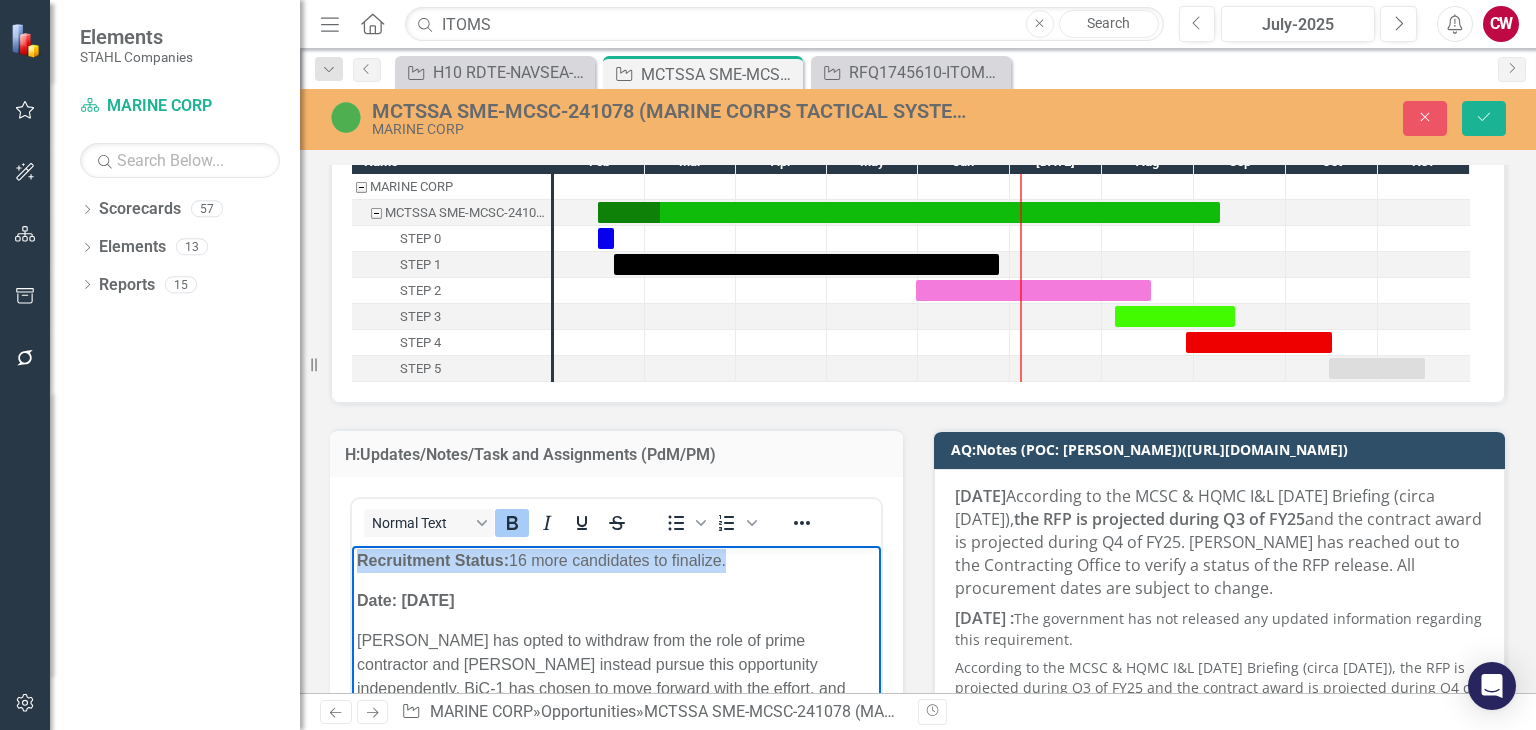 copy on "New Prime:  Bering Straits Native Org Kick-Off with BSNO scheduled for:  [DATE] Pink Team Review Meeting held on:  [DATE] Reviewer (Primary Cum Secondary) To Review •         Elyon International Staffing Approach Candidates/Resumes •         Infosmart Technologies Technical Response: Testing •         ASRI Technical Response:  Amphibious and Ground T&E SMEs •         Veteran Engineering & Technology Technical Response: C5ISR System SMEs Management Approach Deadline to submit the reviewed sections with comments and feedback (with track changes turned on), along with the Assessment and Review forms, is  [DATE] . Recruitment Status:  16 more candidates to finalize." 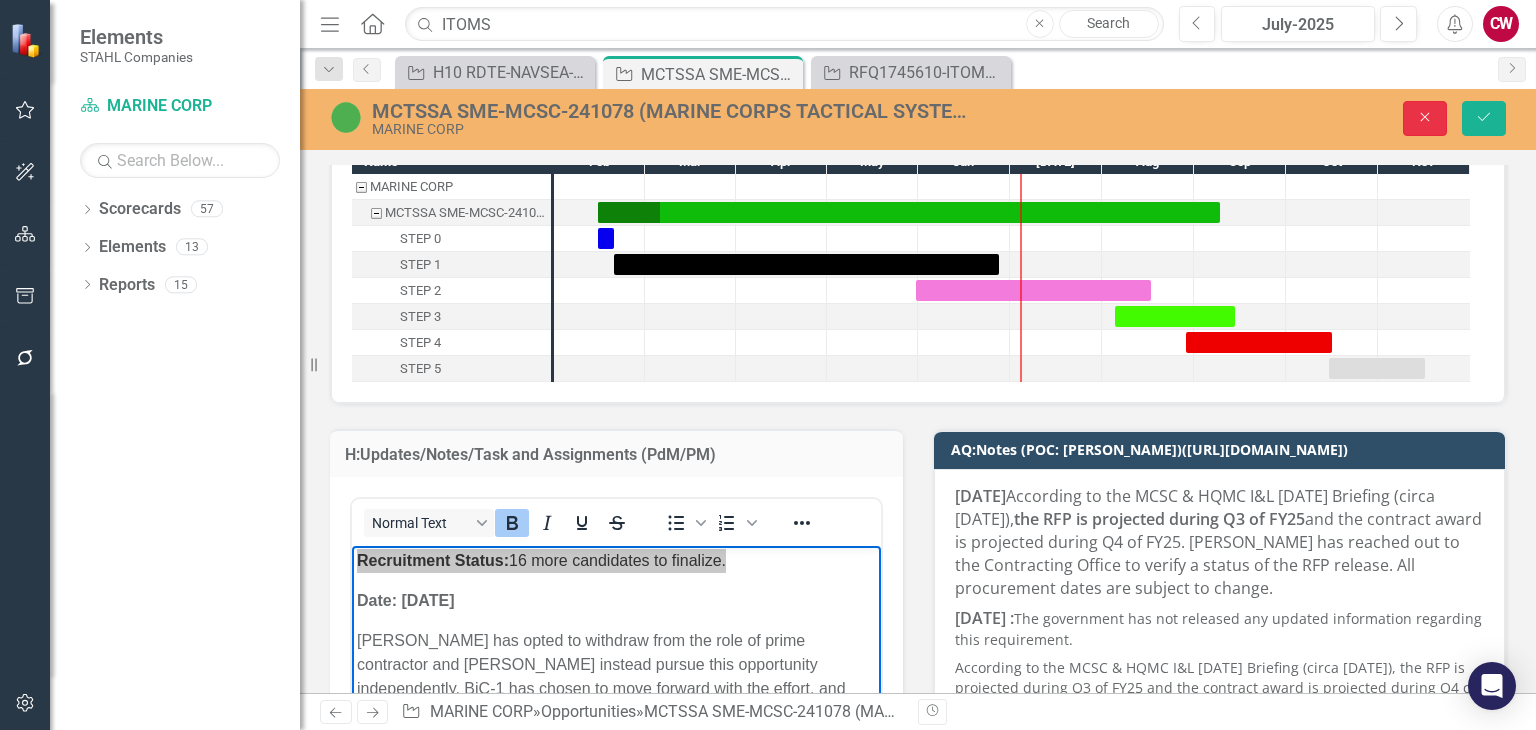 drag, startPoint x: 1431, startPoint y: 118, endPoint x: 1463, endPoint y: 151, distance: 45.96738 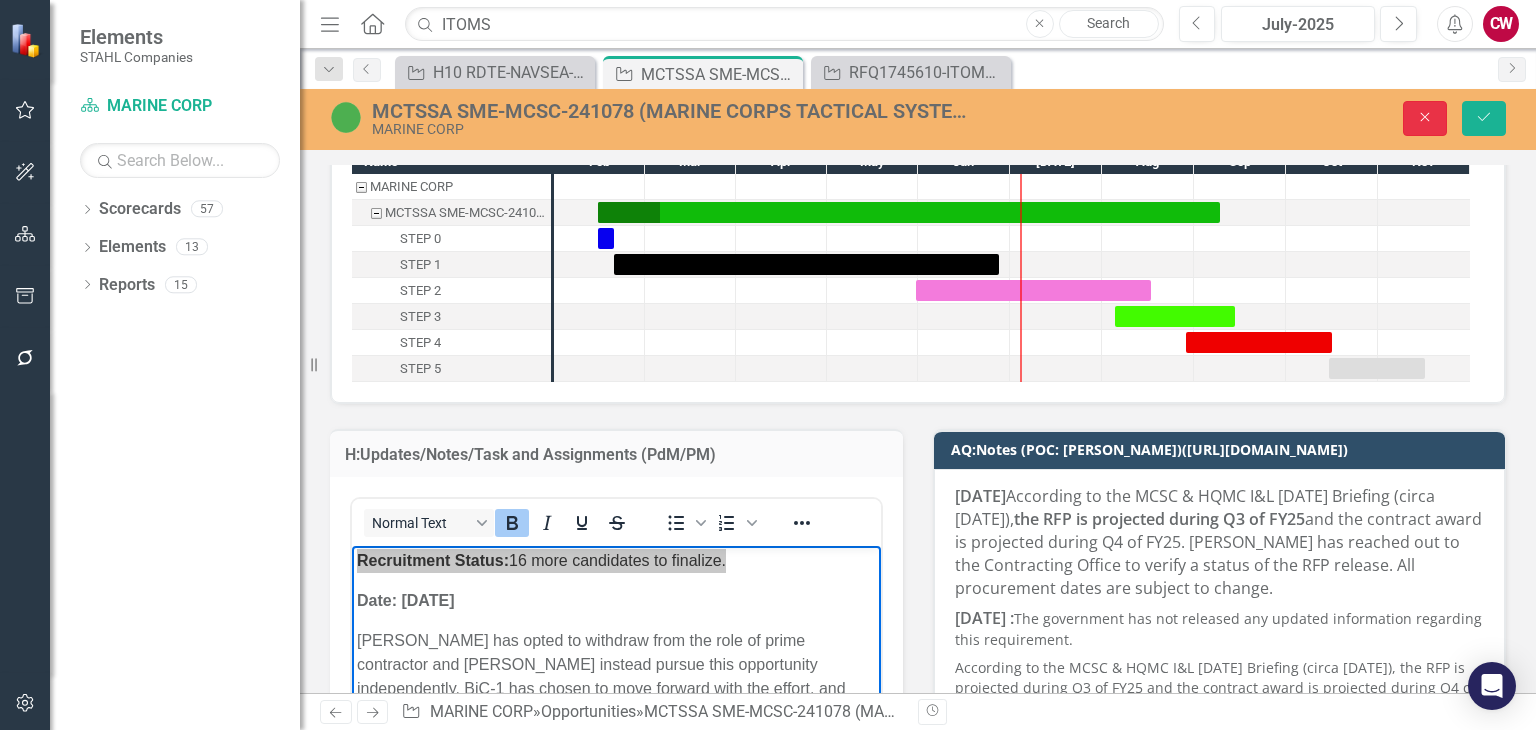 click on "Close" at bounding box center (1425, 118) 